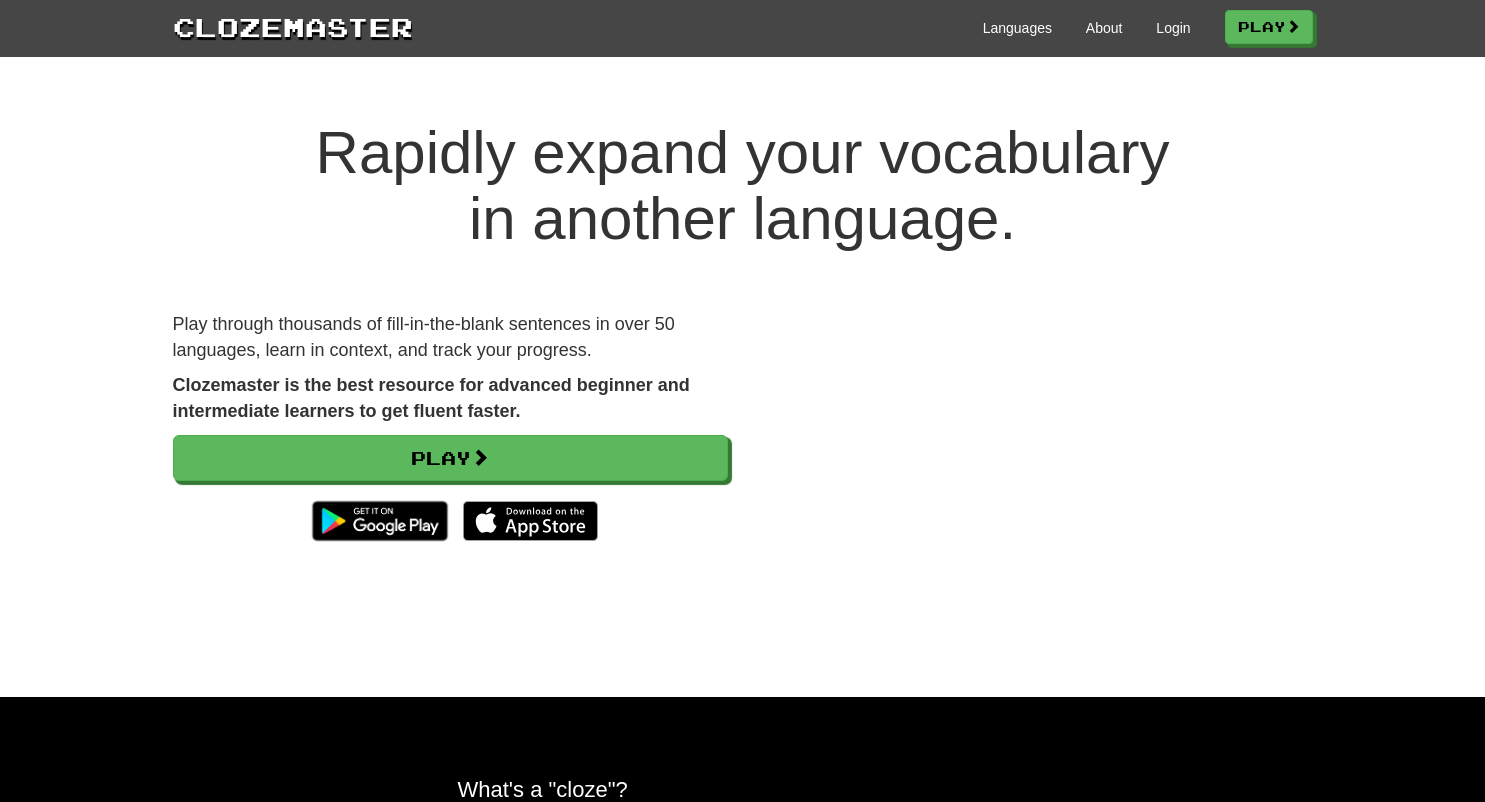 scroll, scrollTop: 0, scrollLeft: 0, axis: both 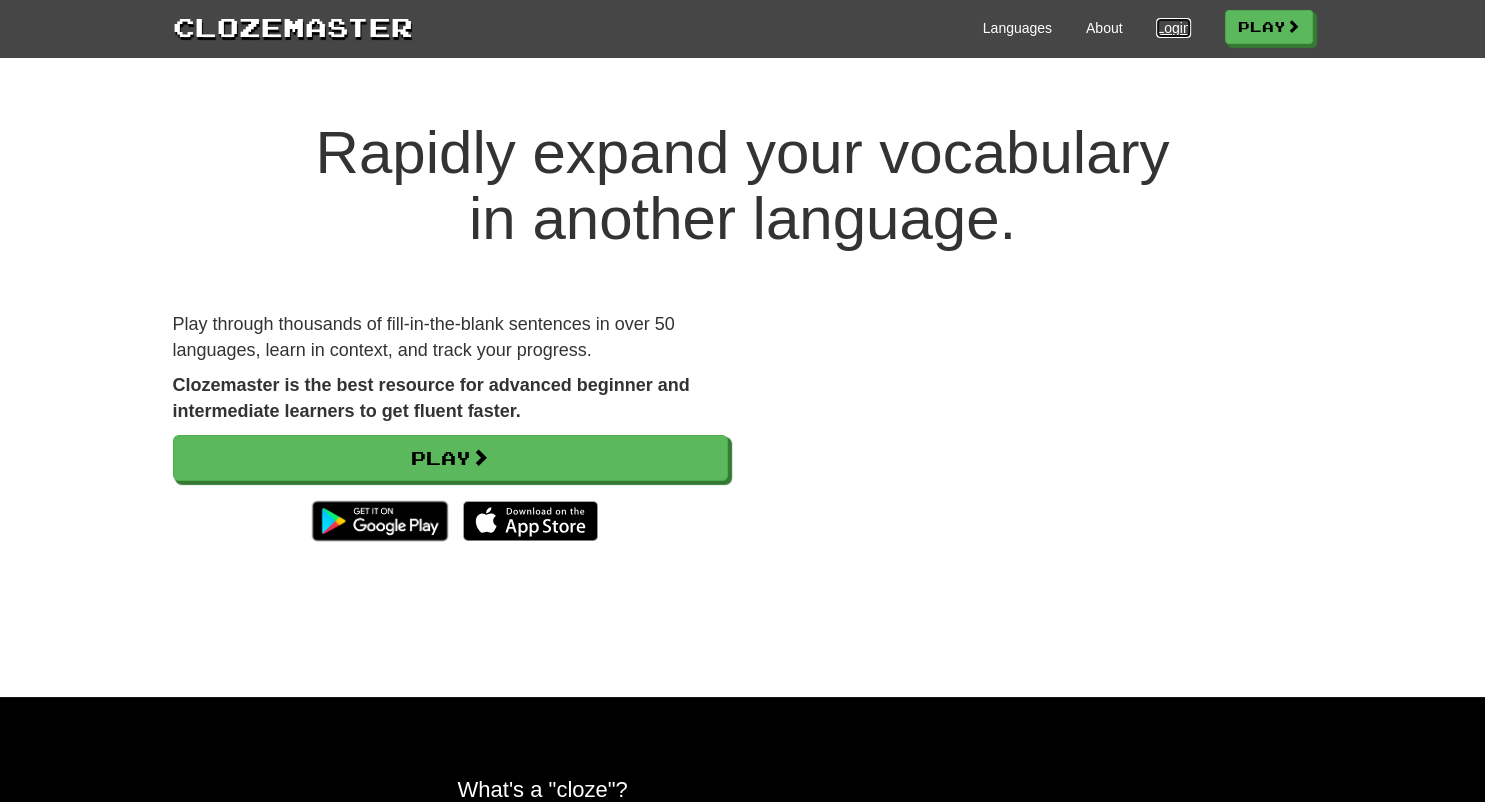 click on "Login" at bounding box center (1173, 28) 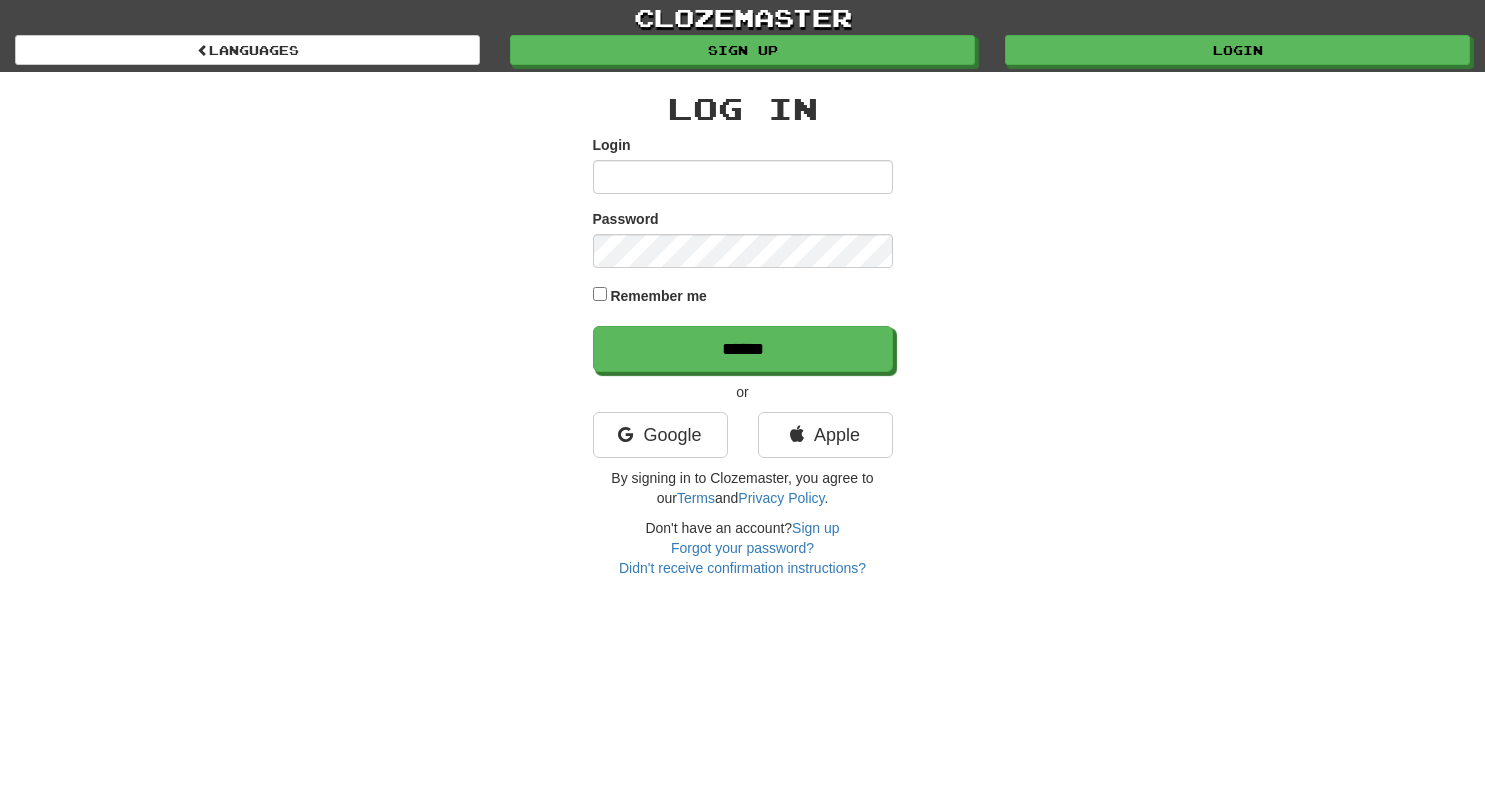 scroll, scrollTop: 0, scrollLeft: 0, axis: both 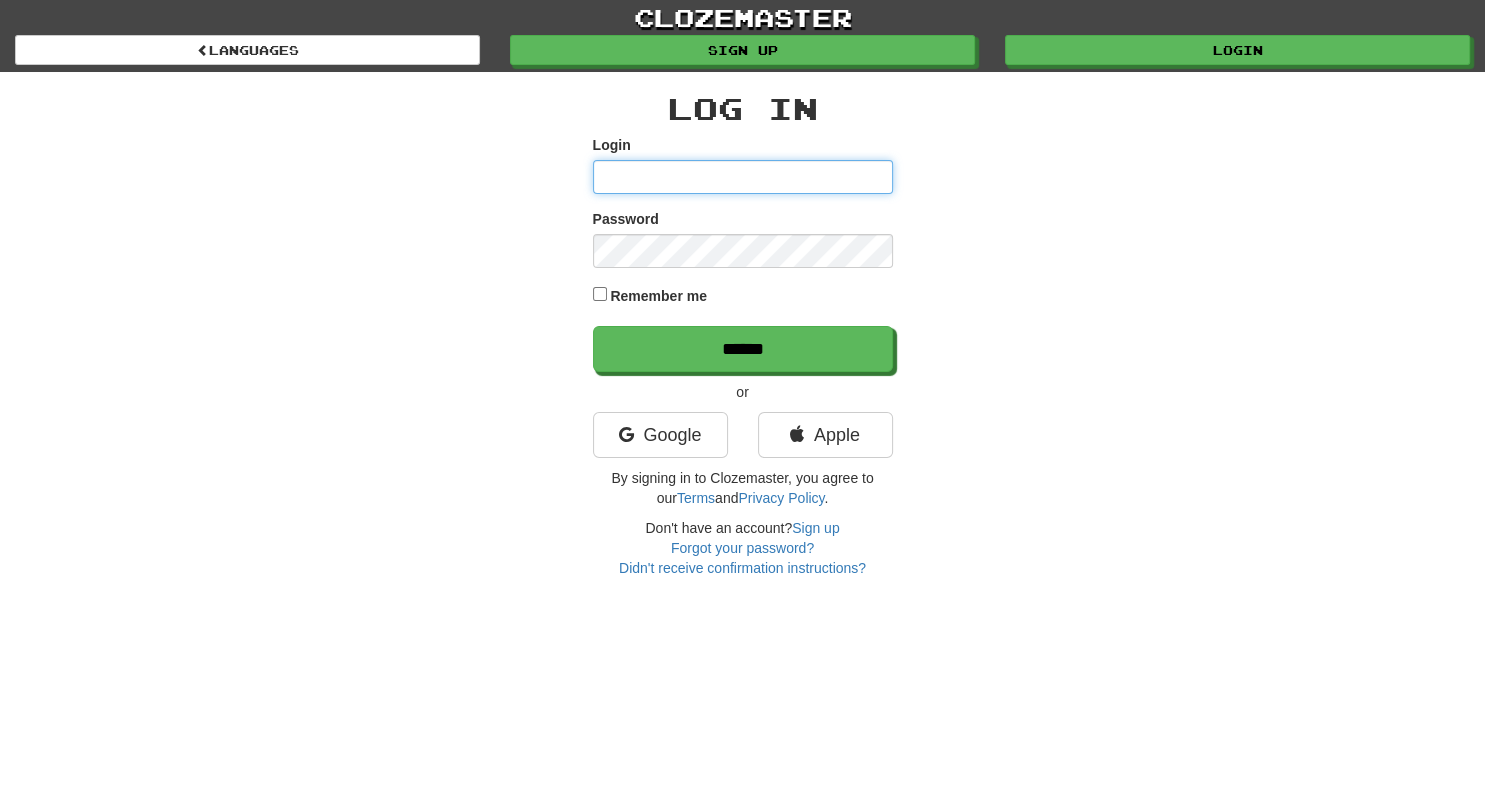 click on "Login" at bounding box center [743, 177] 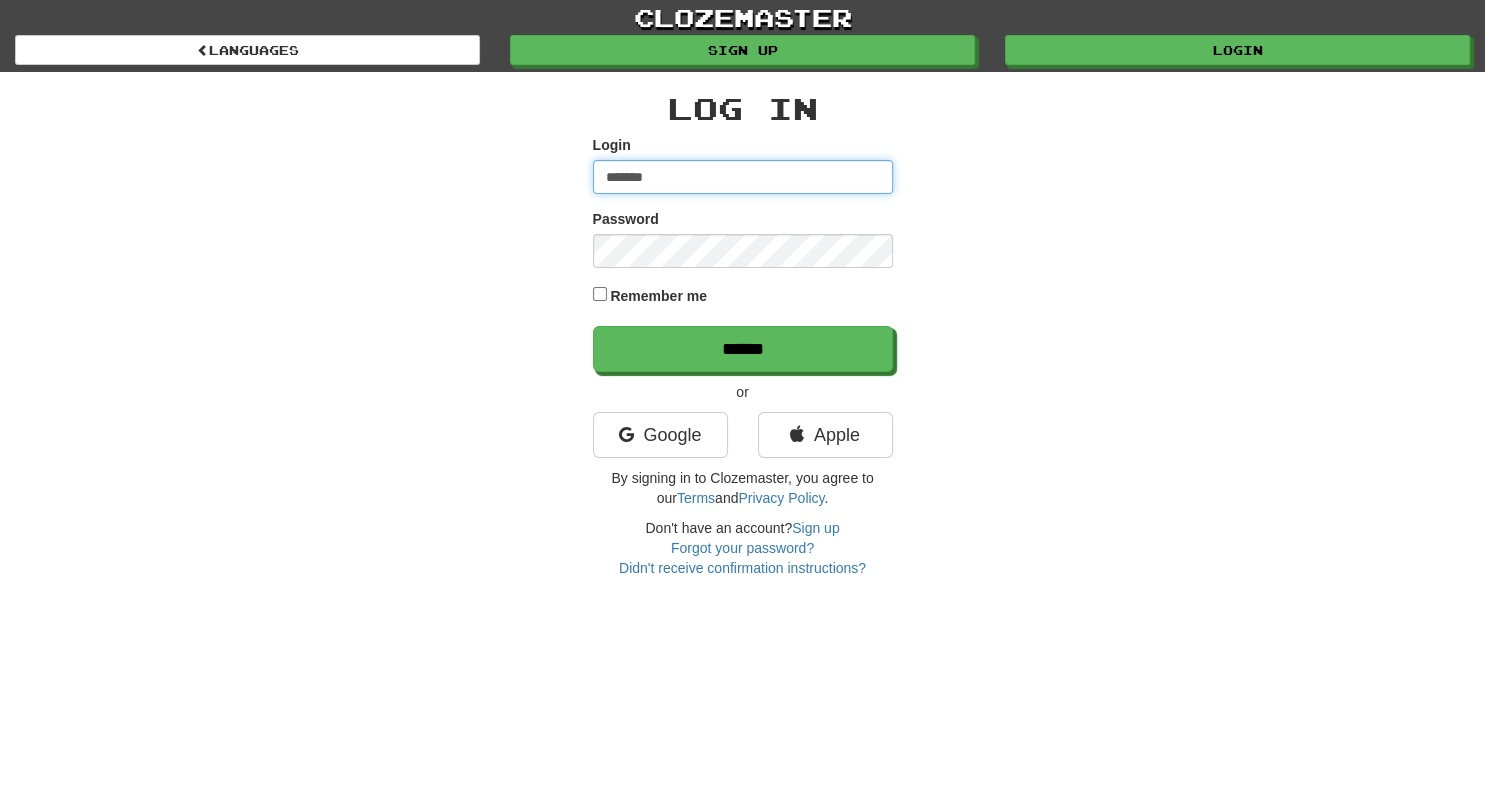 type on "*******" 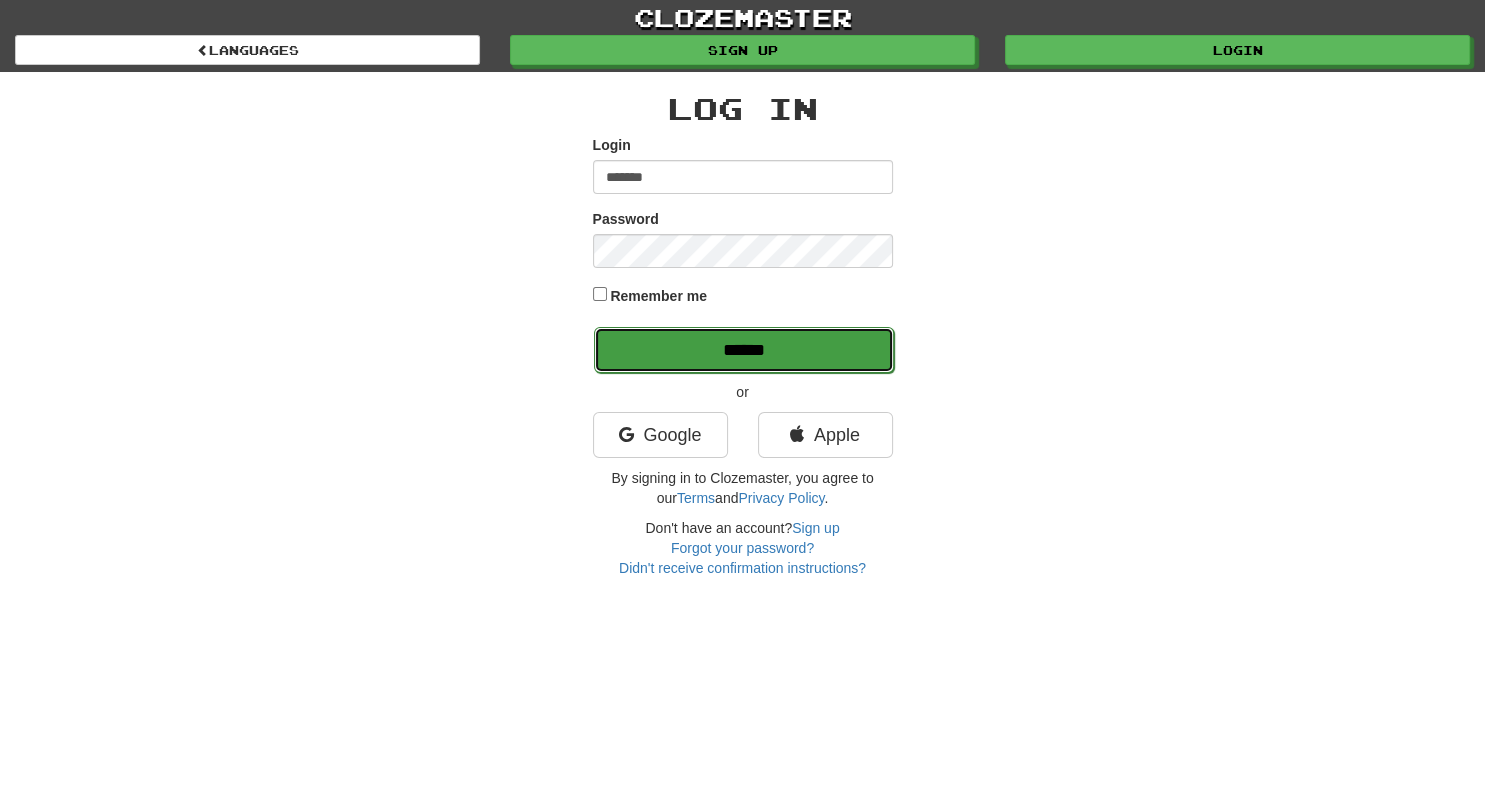 click on "******" at bounding box center [744, 350] 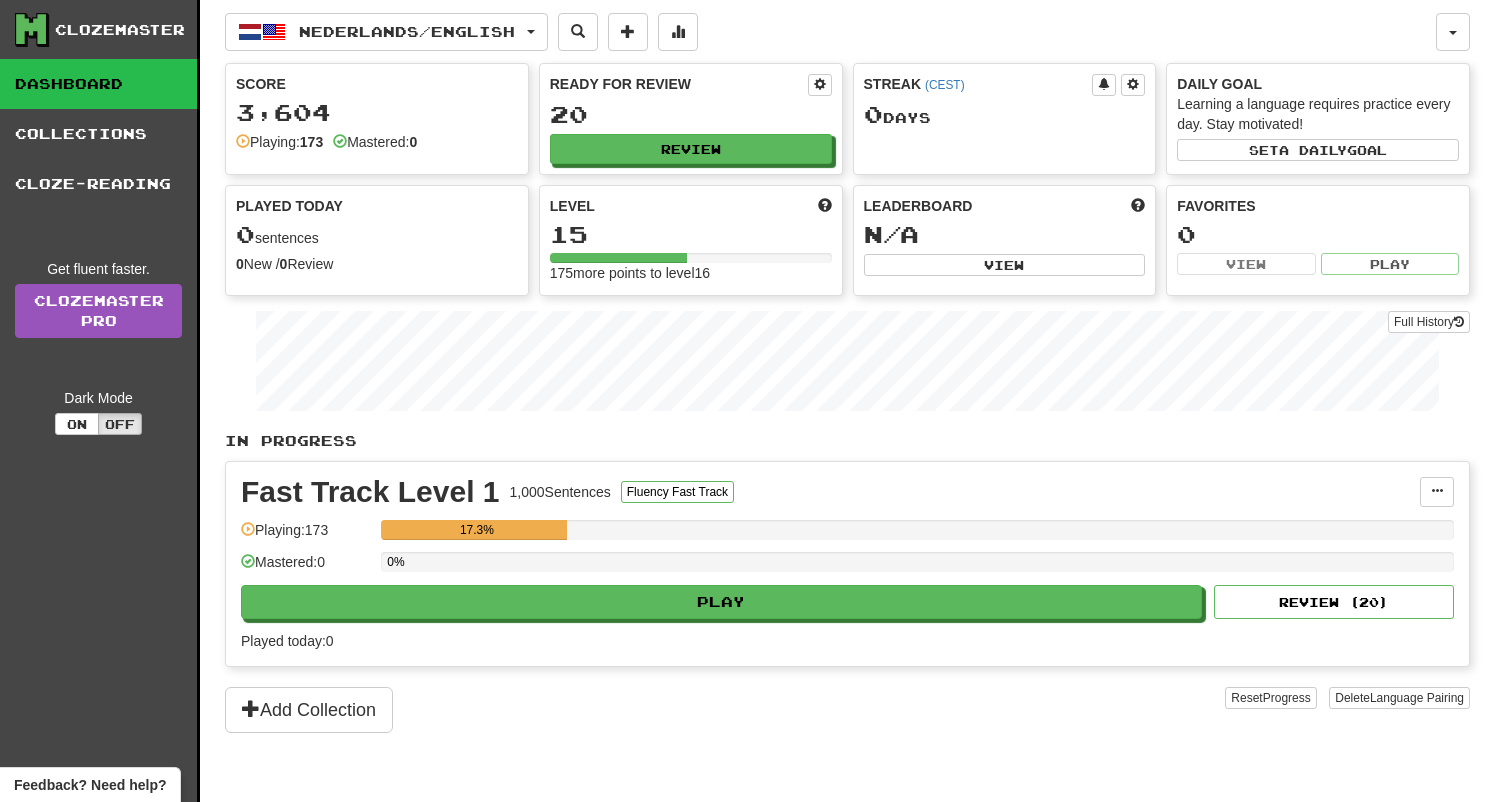 scroll, scrollTop: 0, scrollLeft: 0, axis: both 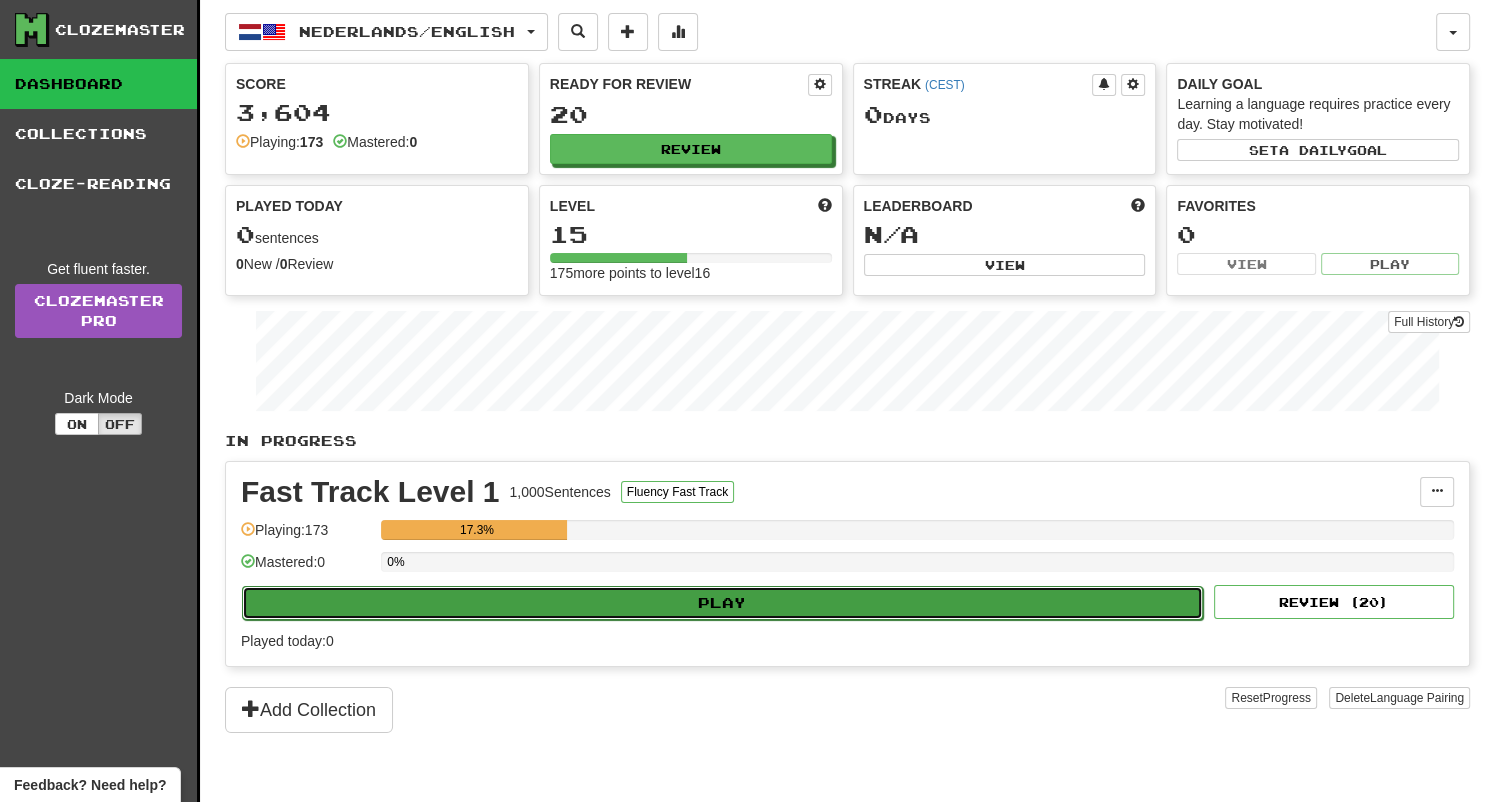 click on "Play" at bounding box center (722, 603) 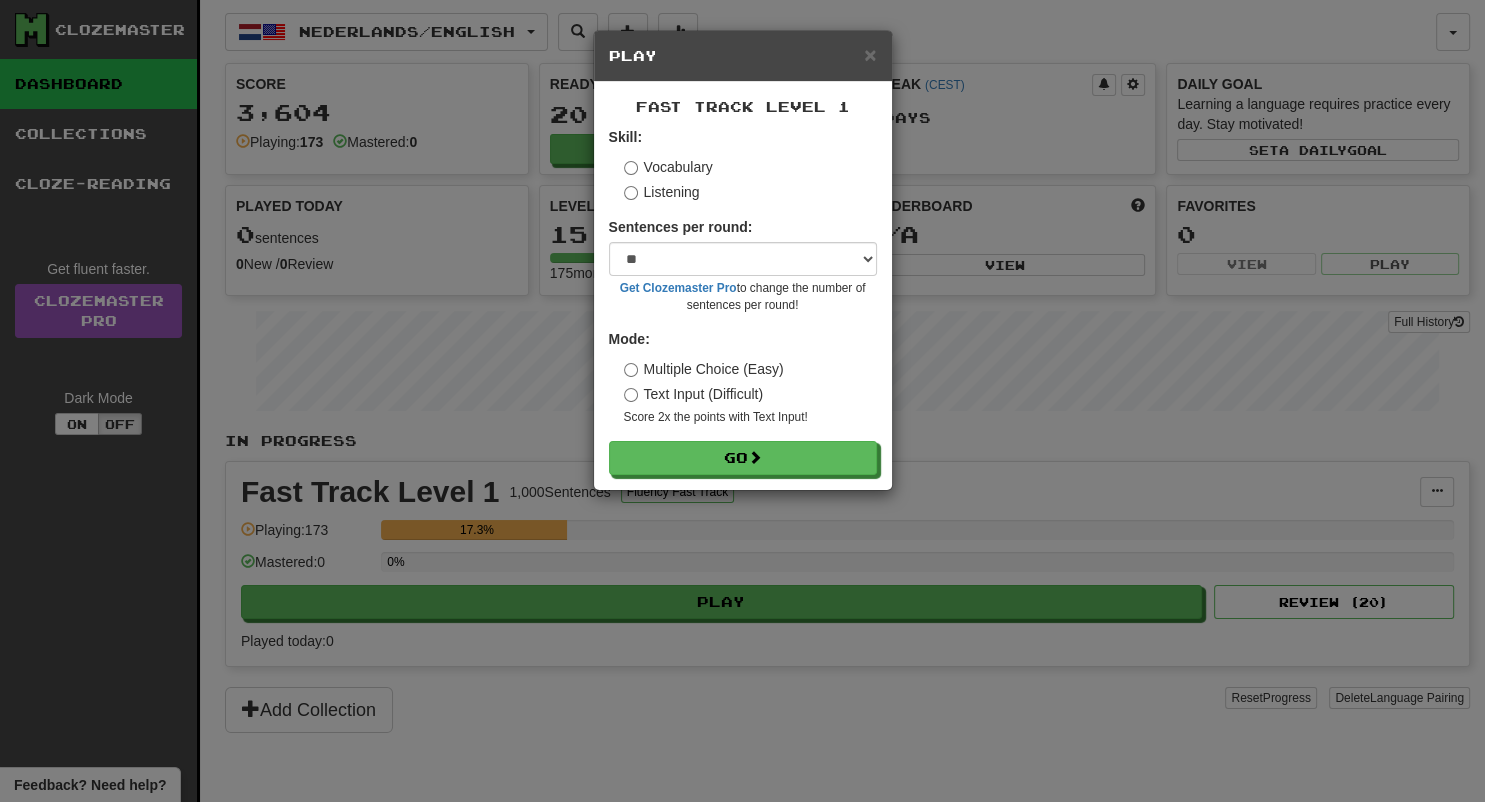 click on "Listening" at bounding box center [662, 192] 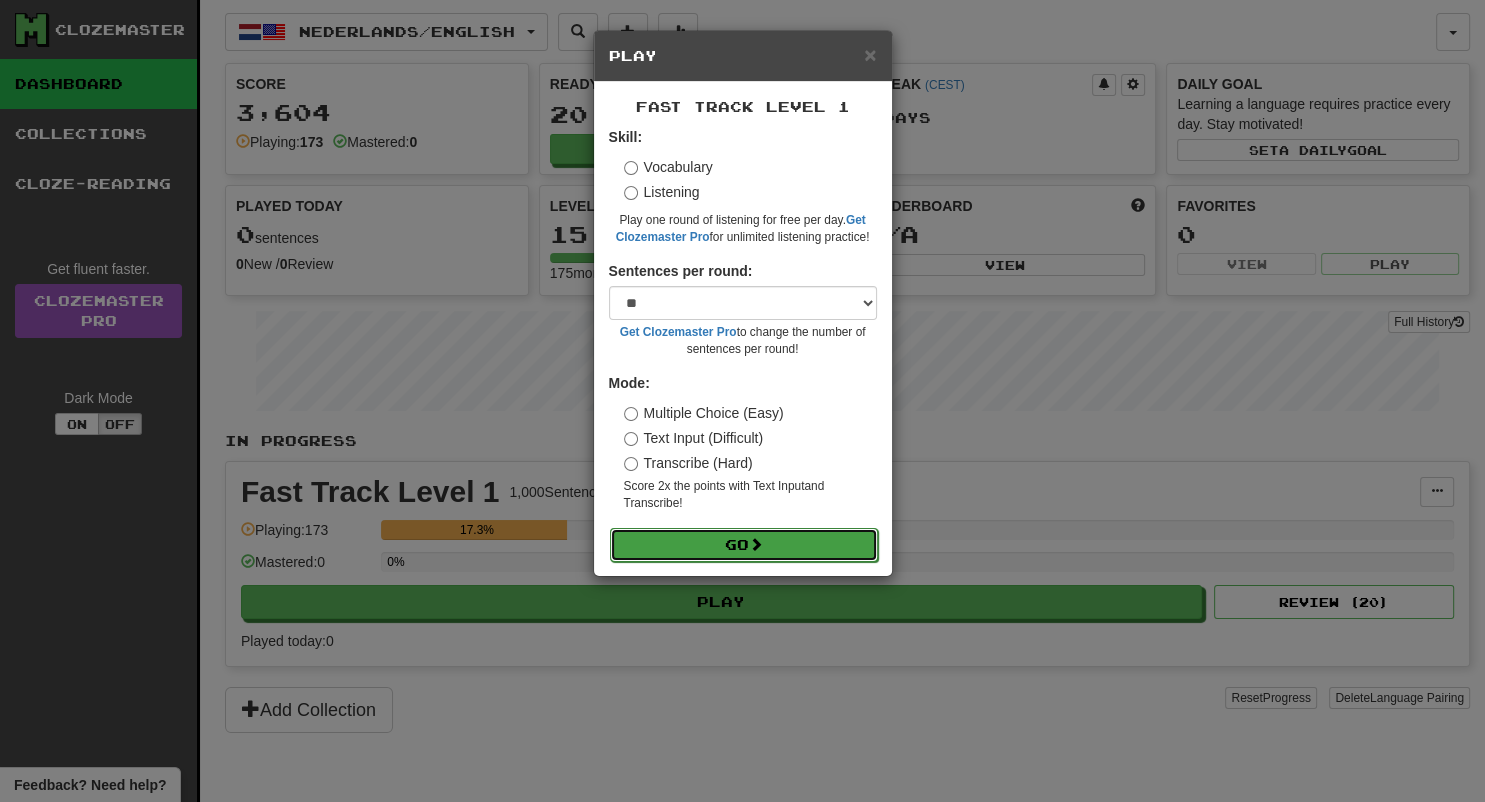 click at bounding box center (756, 544) 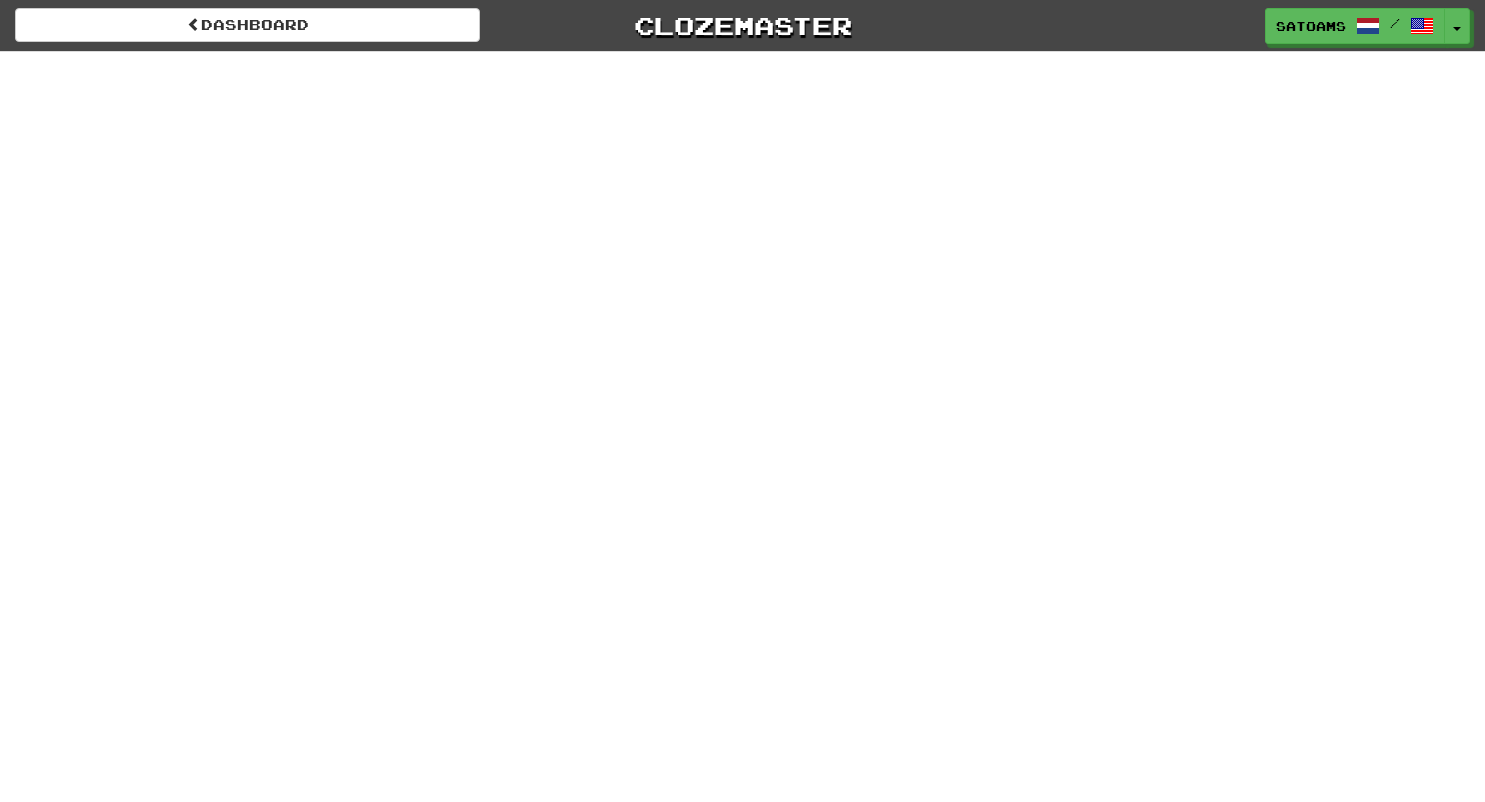 scroll, scrollTop: 0, scrollLeft: 0, axis: both 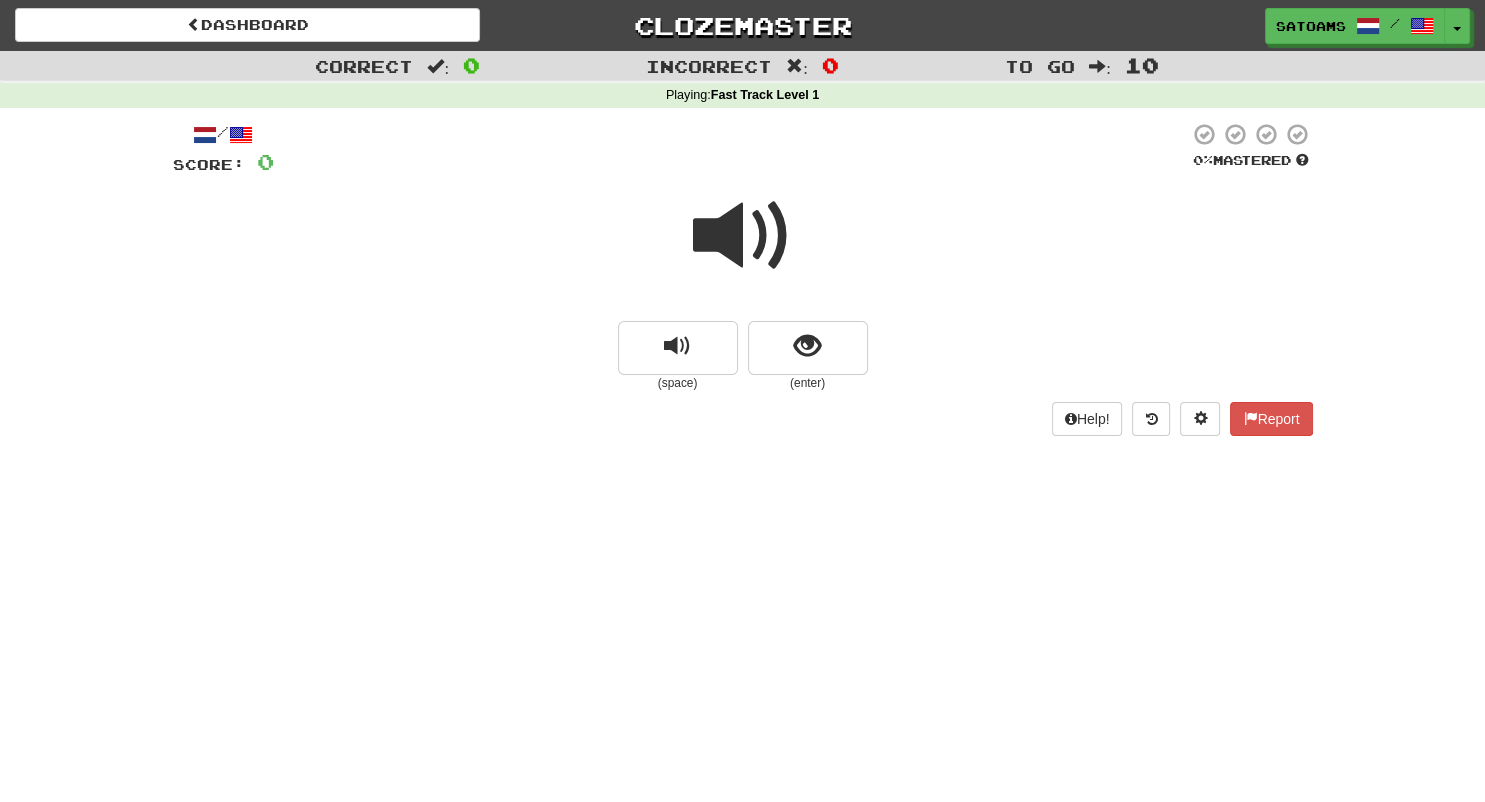 click at bounding box center (743, 249) 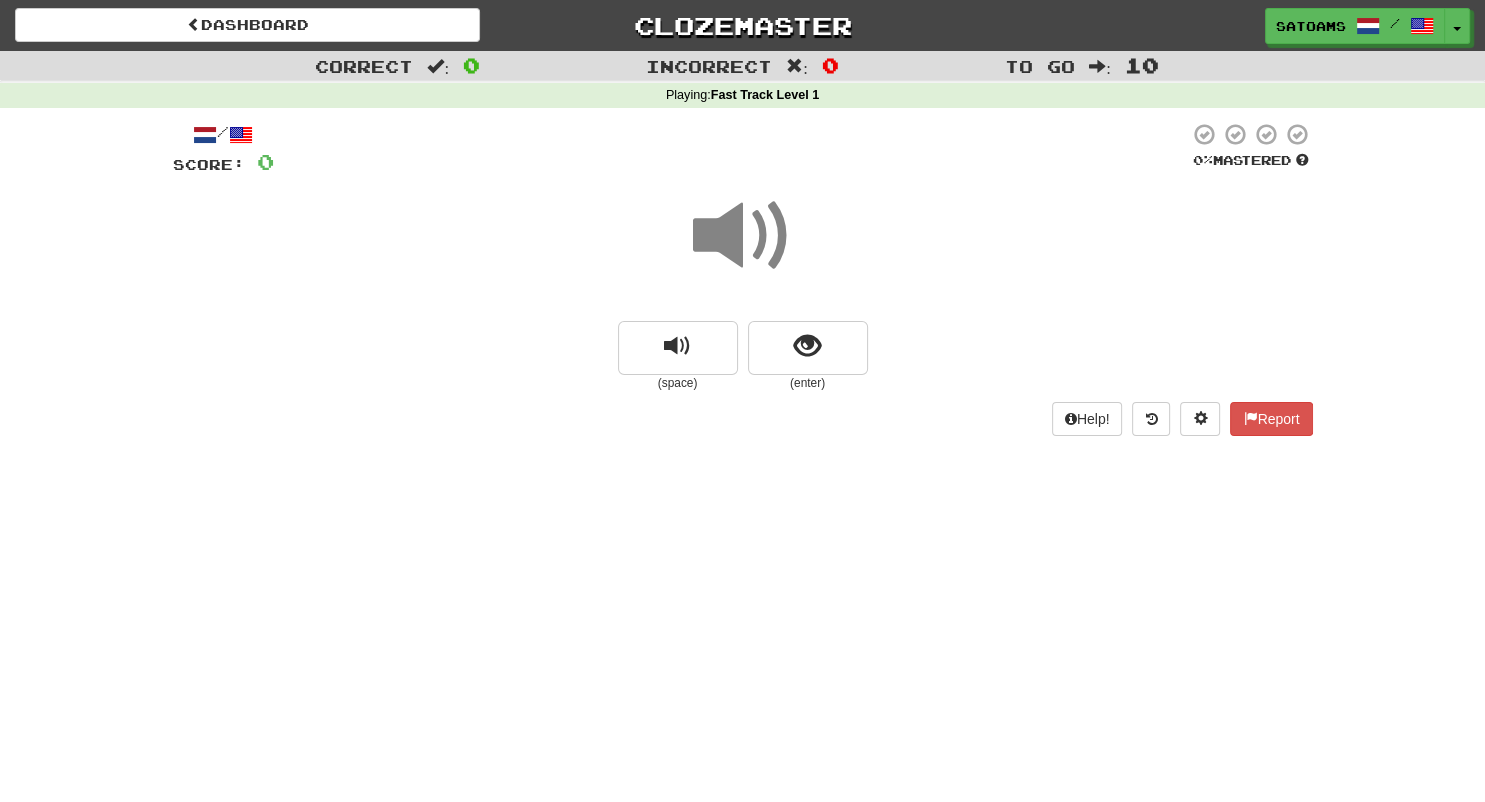 click at bounding box center (743, 236) 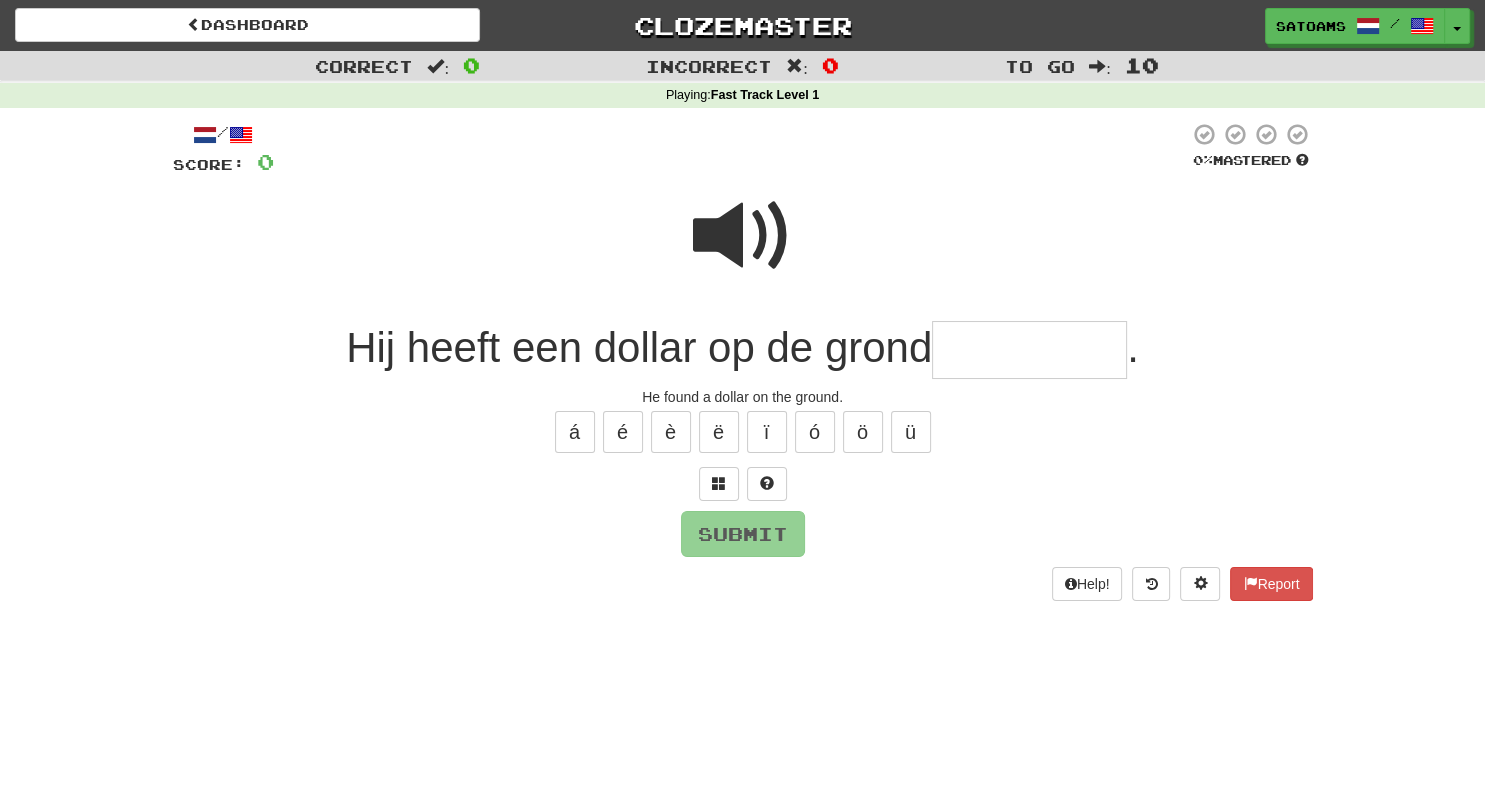 click at bounding box center (743, 236) 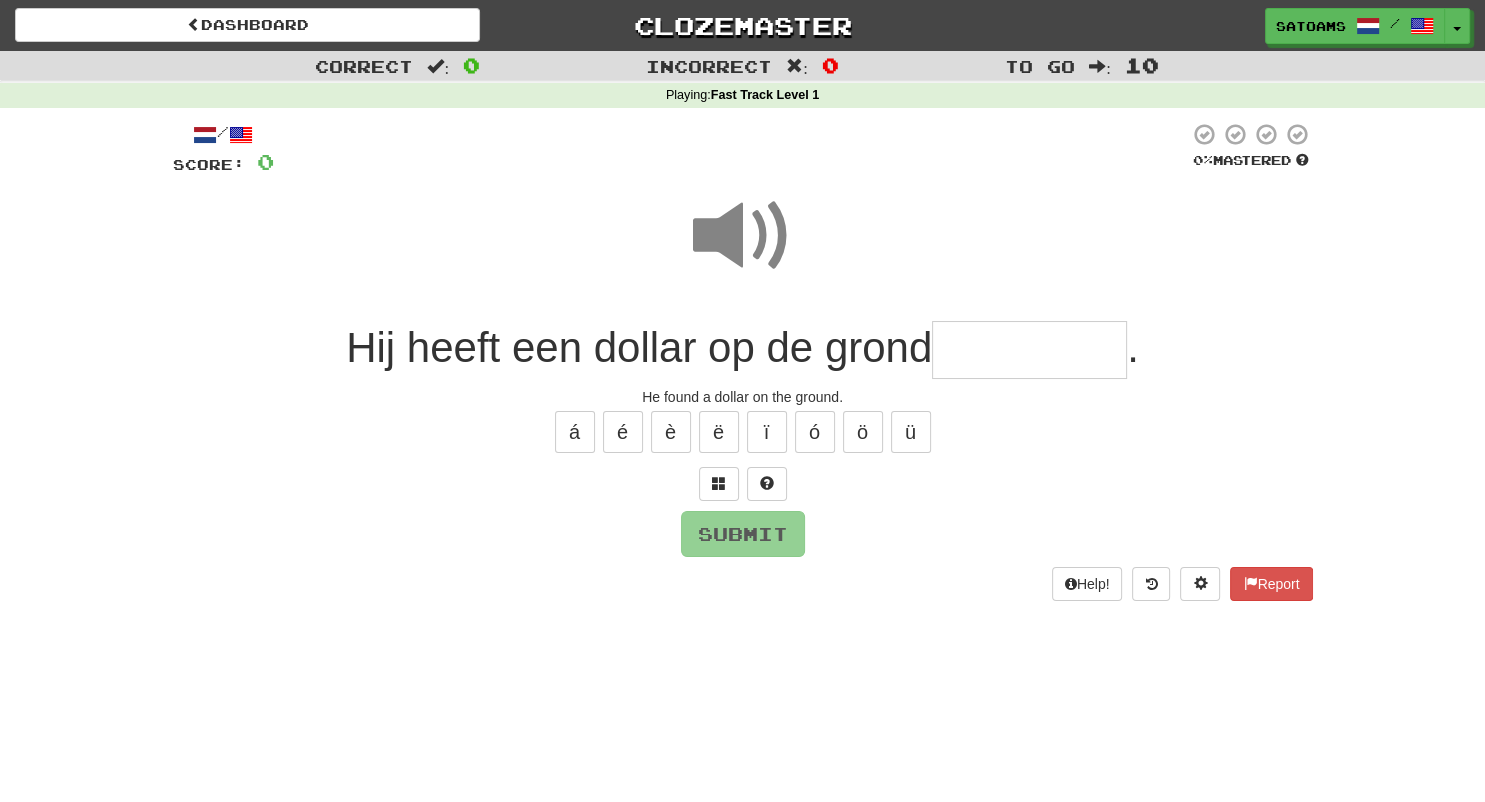 click at bounding box center [1029, 350] 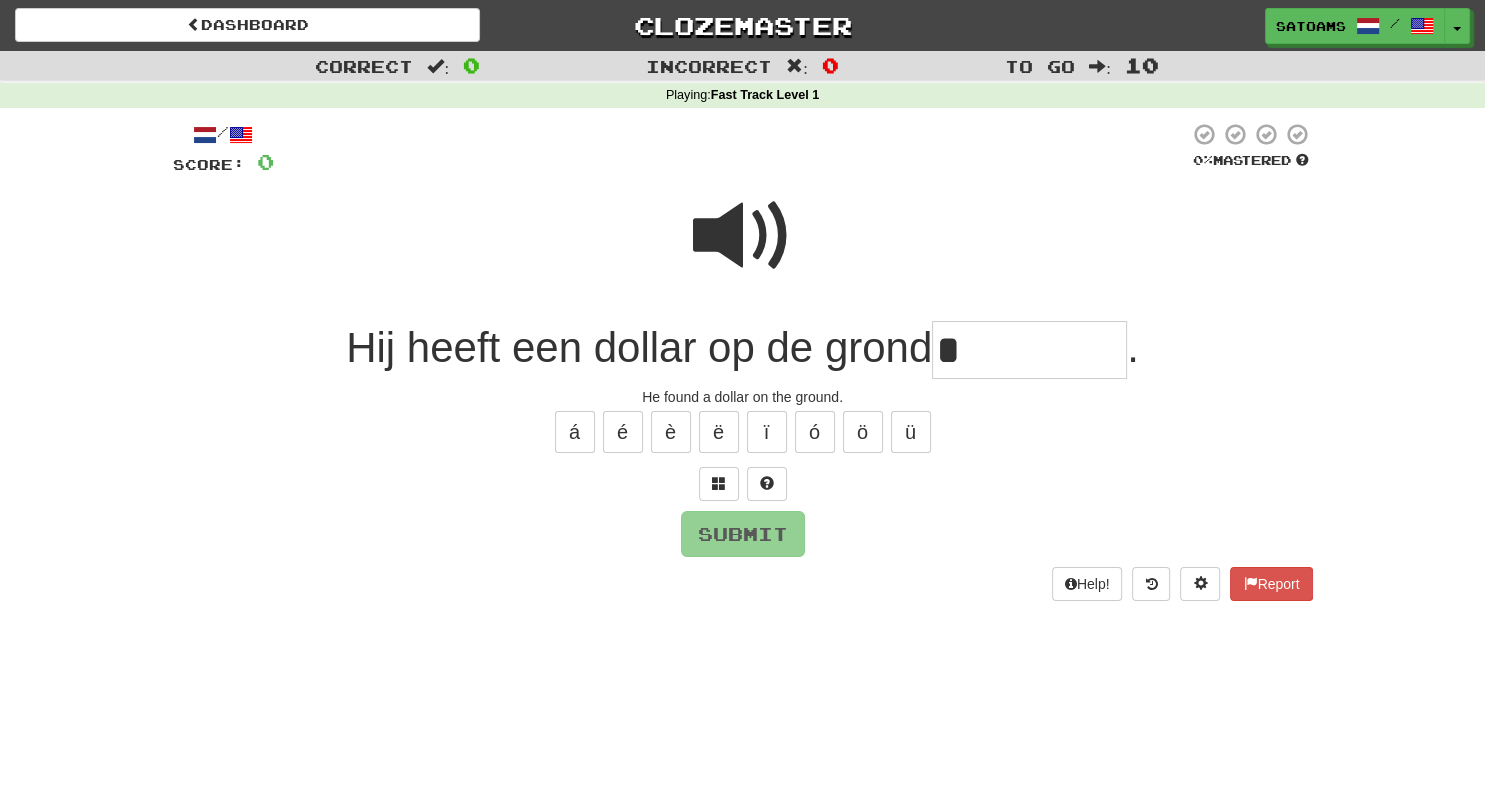 type on "*" 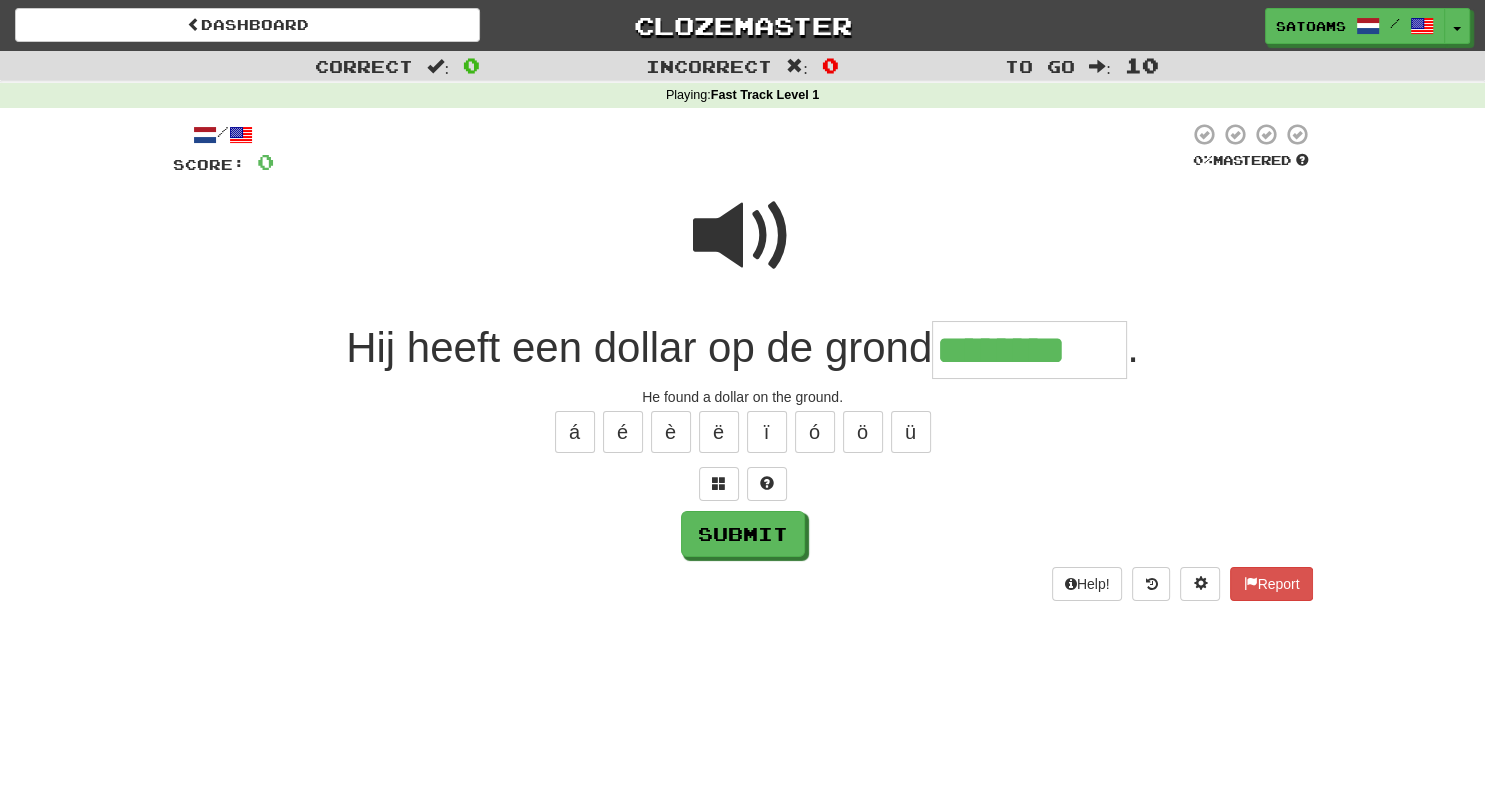 type on "********" 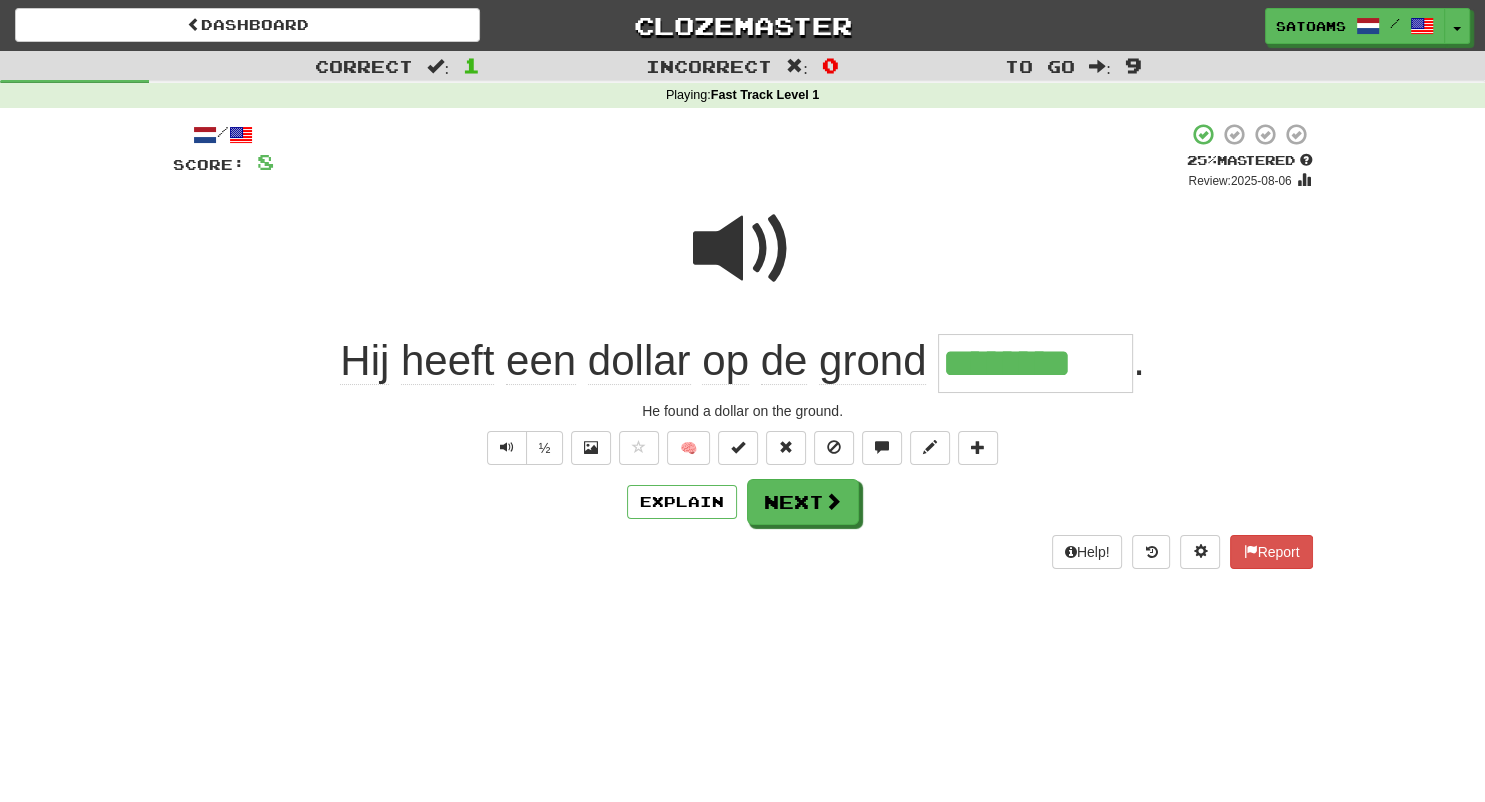 click at bounding box center (743, 249) 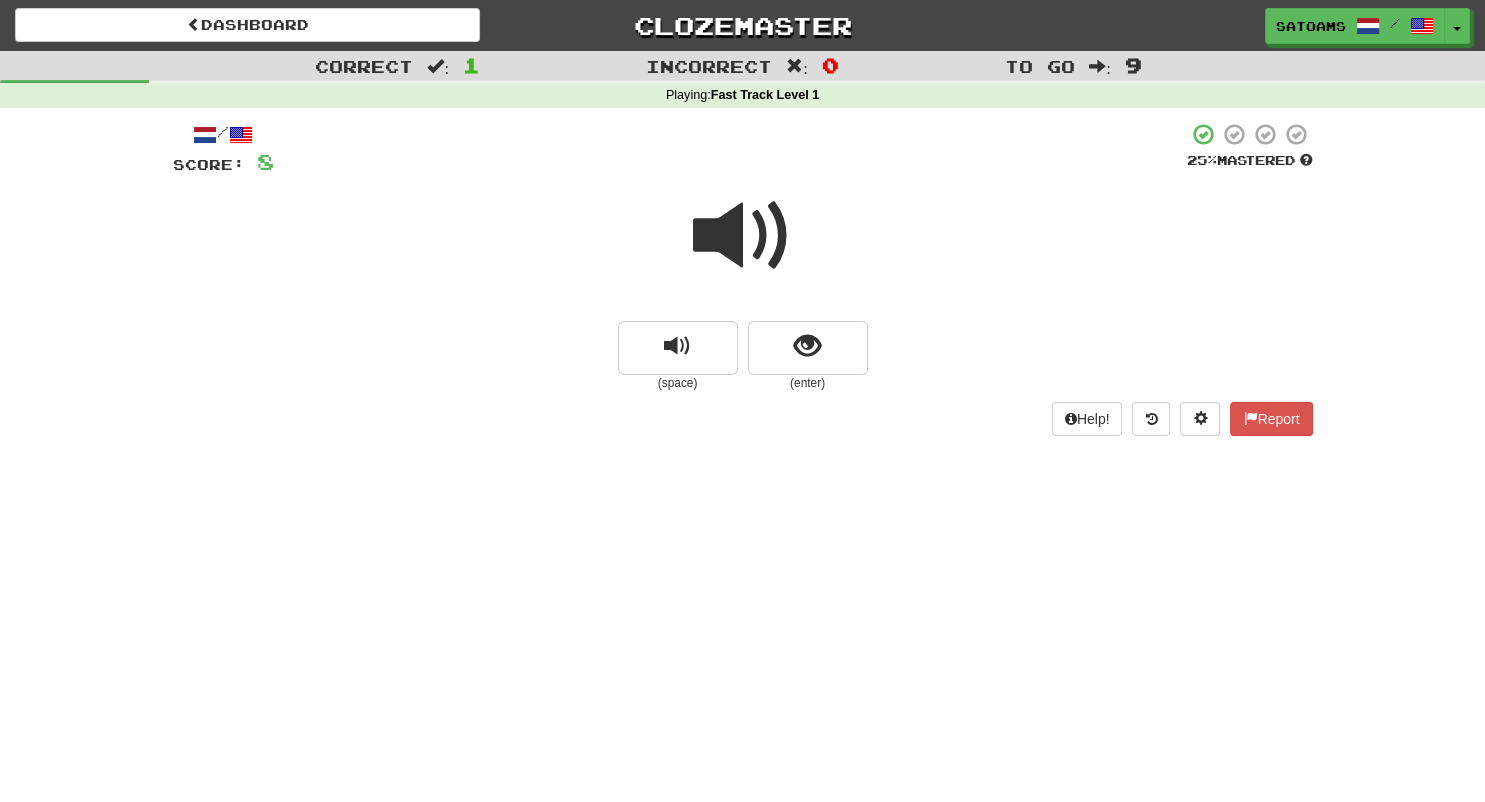 click at bounding box center (743, 249) 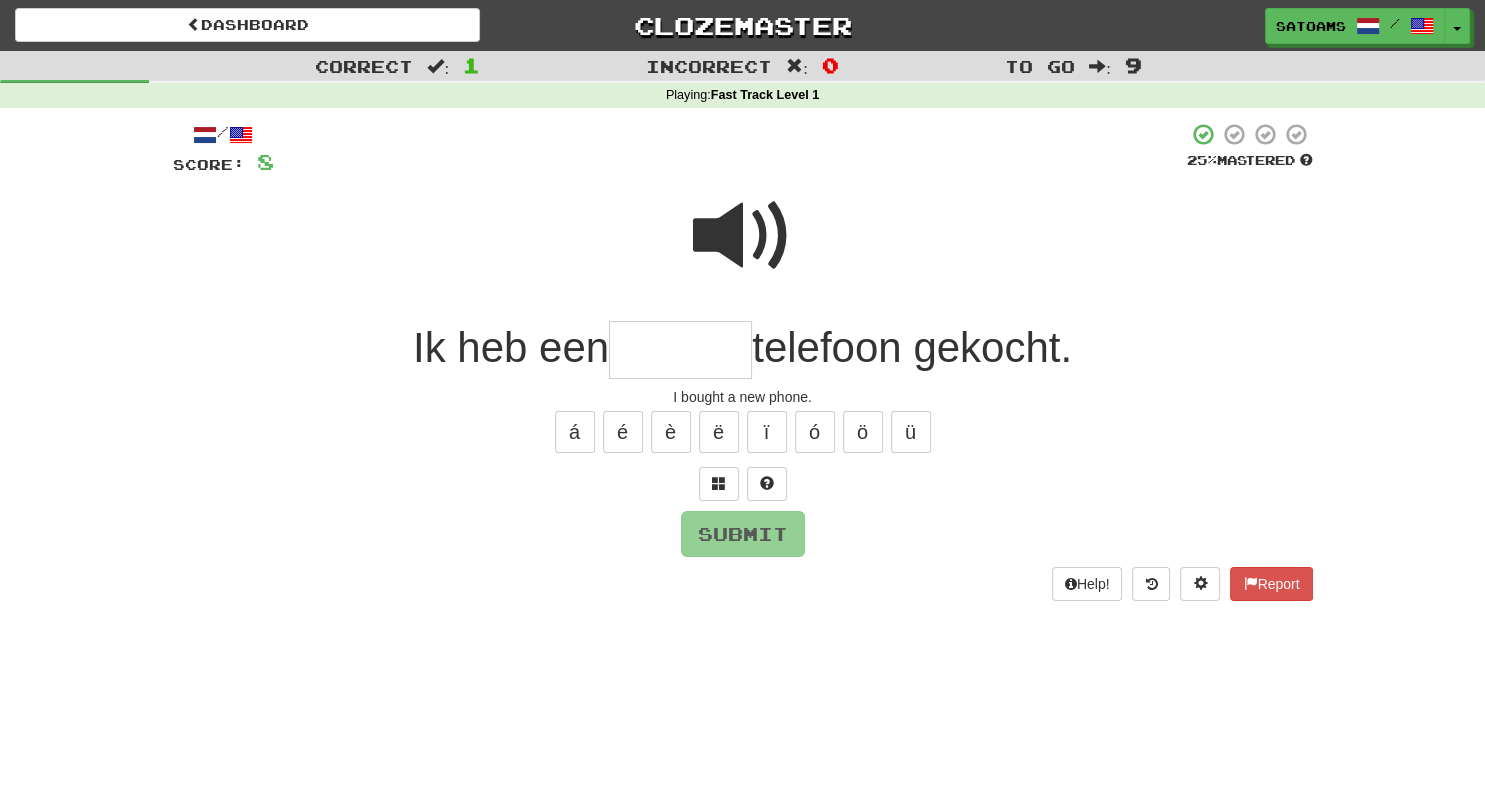 type on "*" 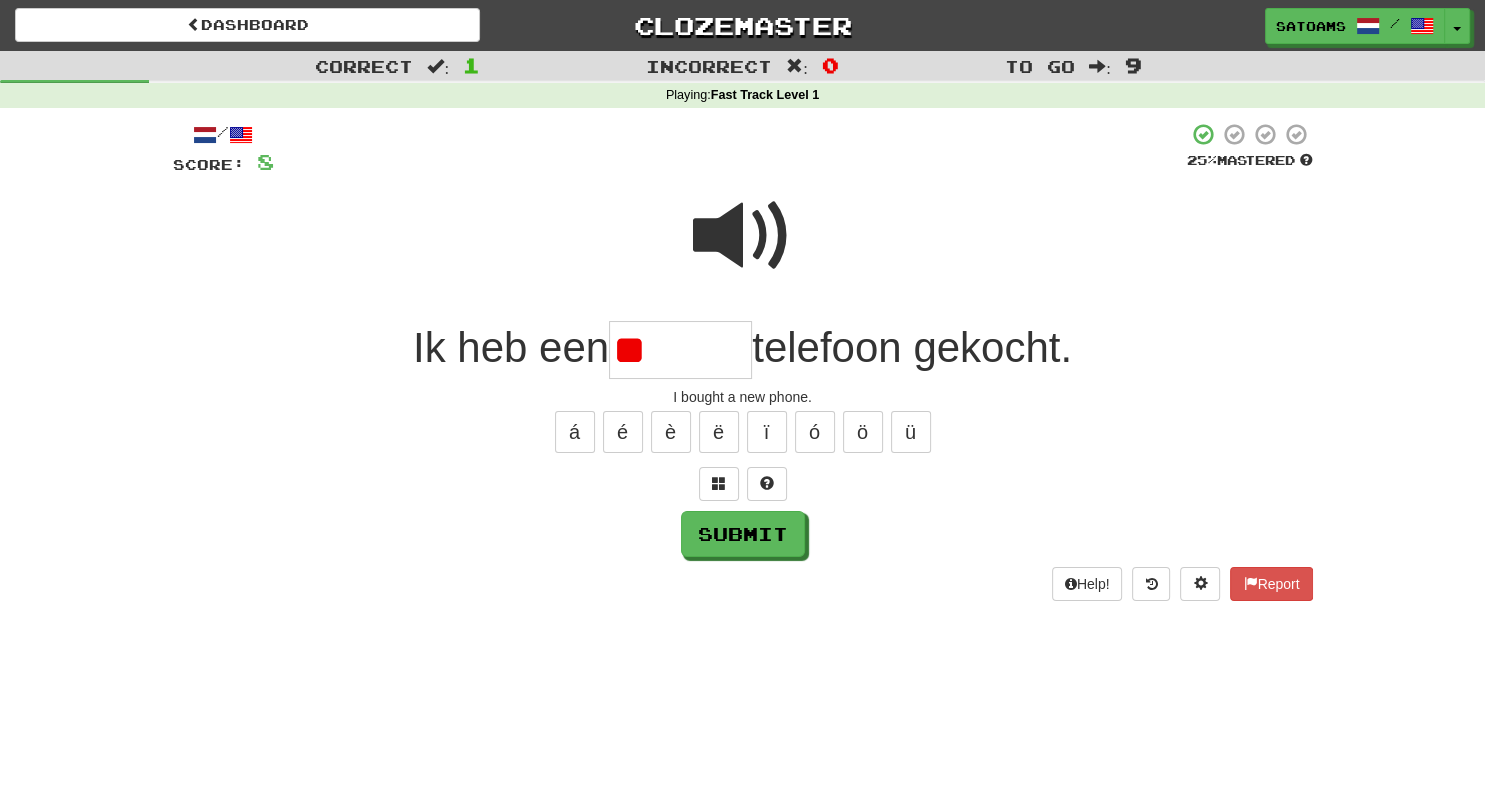 type on "*" 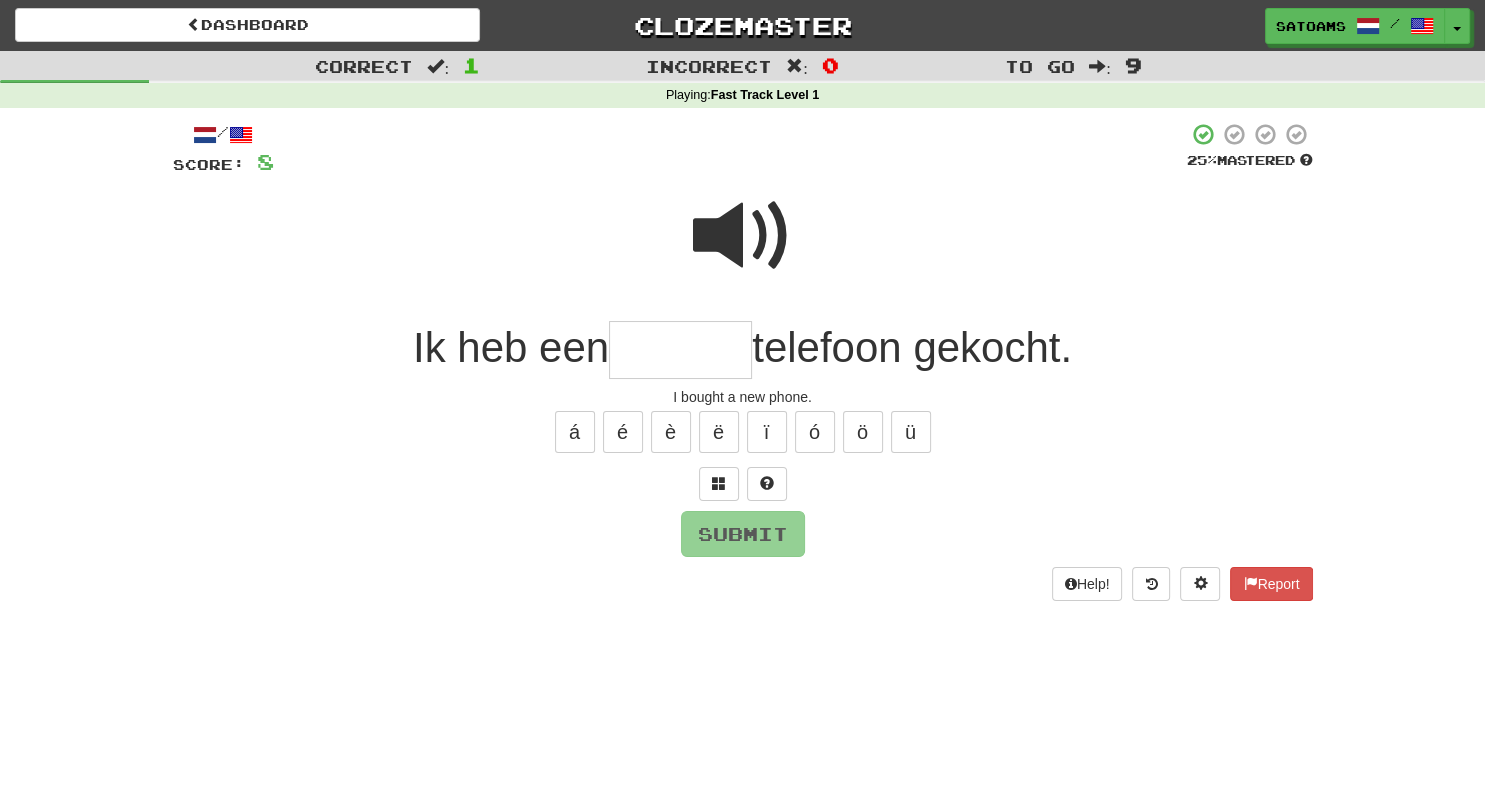 click at bounding box center (743, 236) 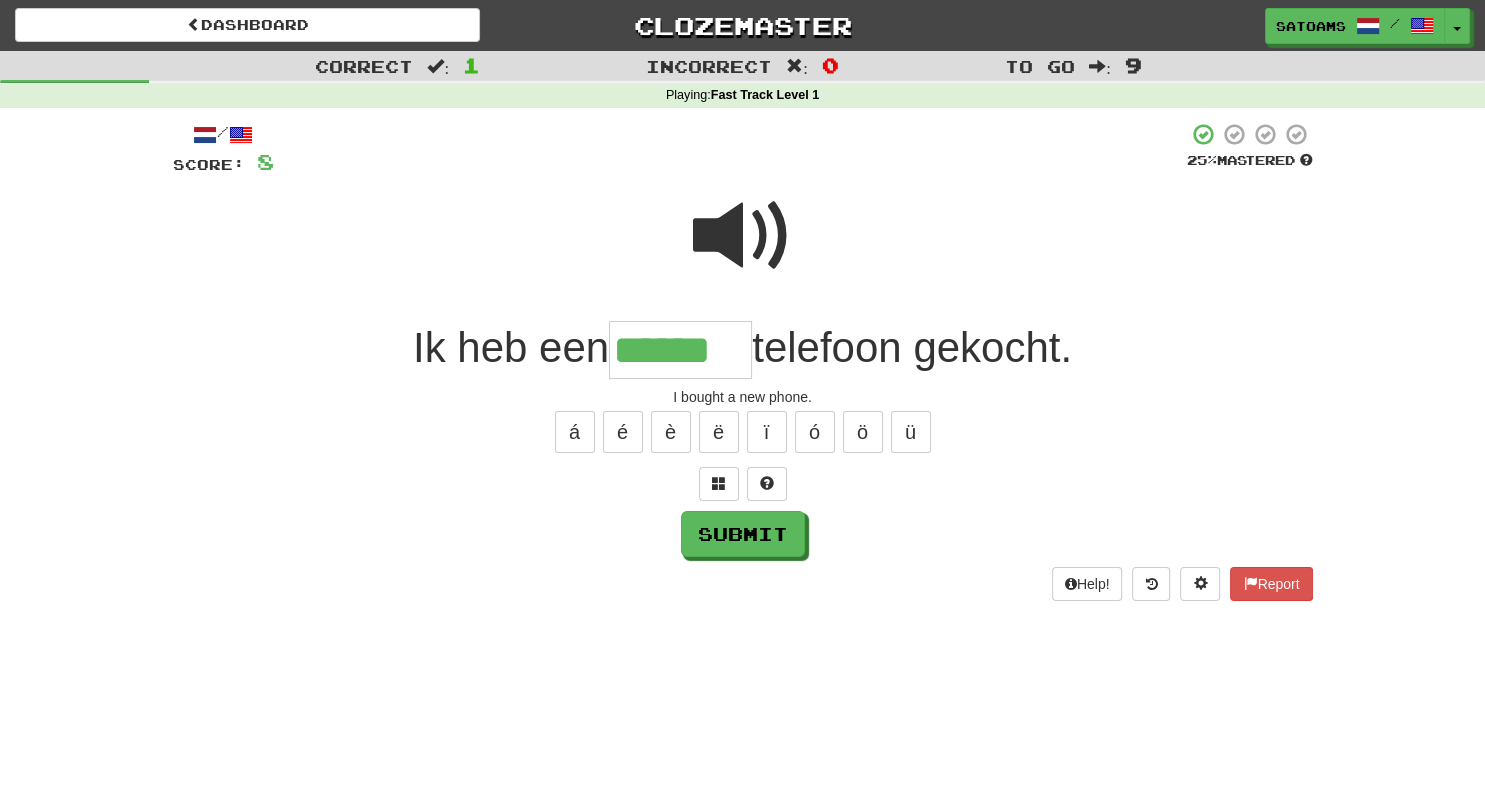 type on "******" 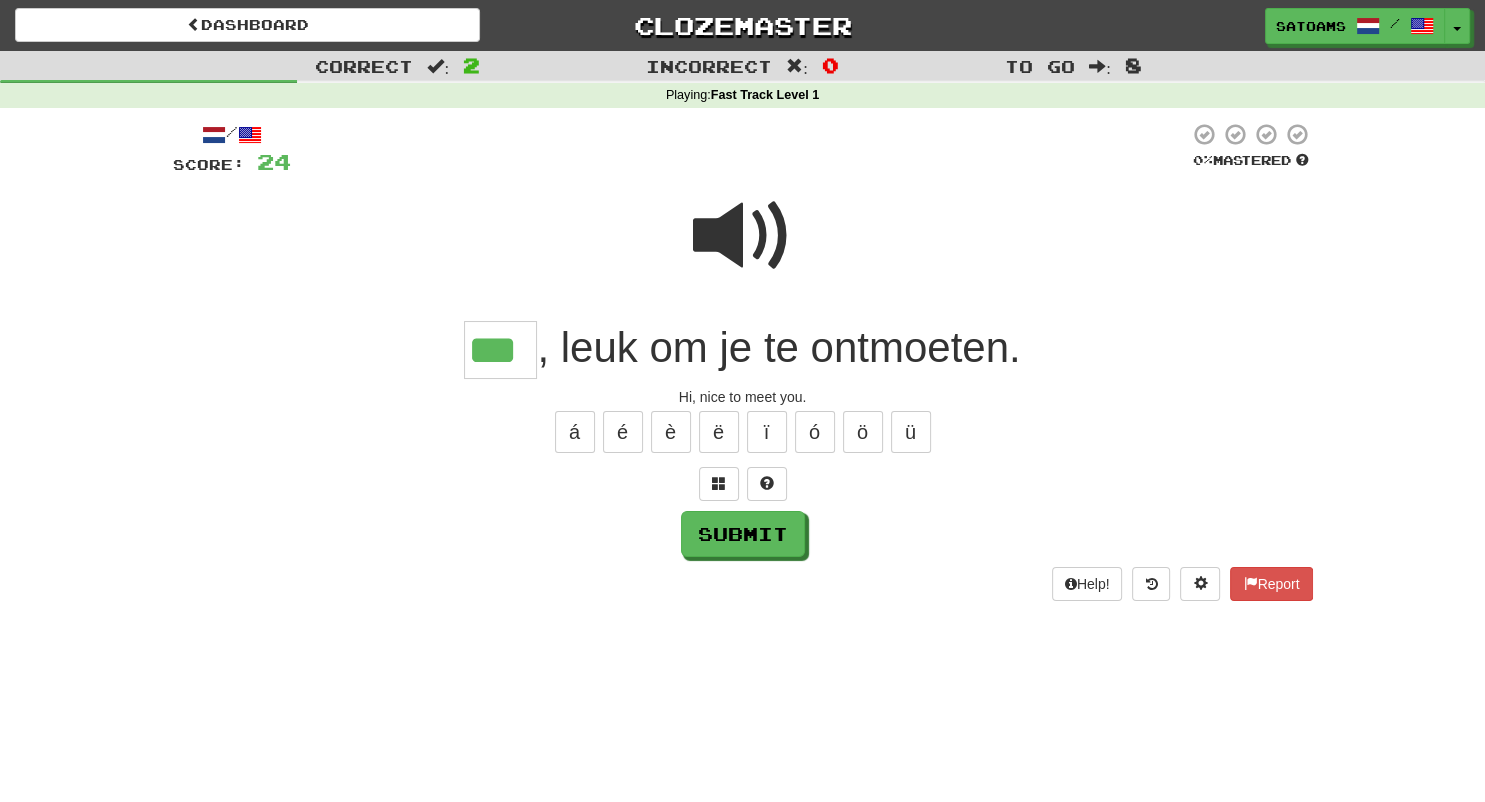 type on "***" 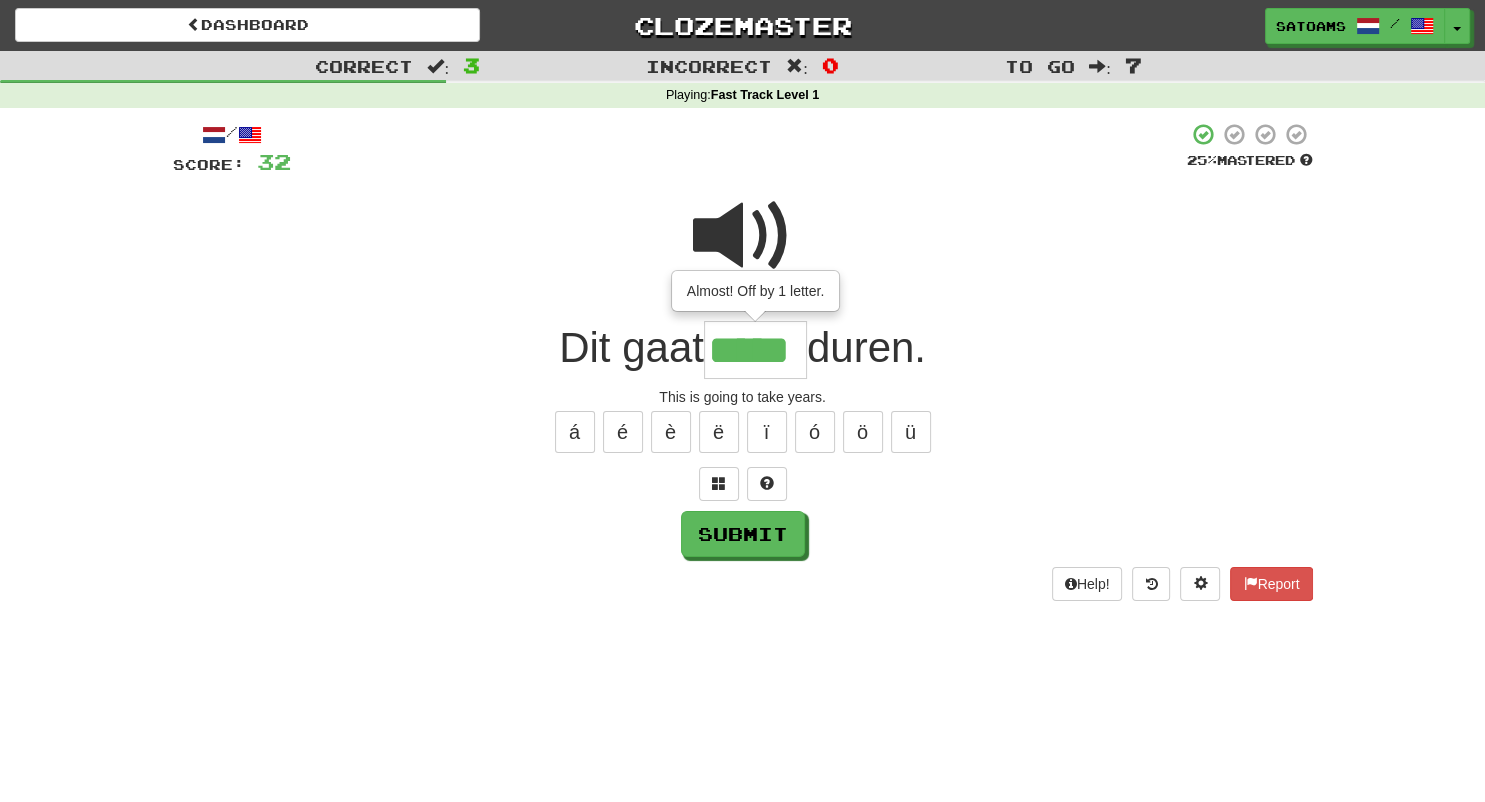 type on "*****" 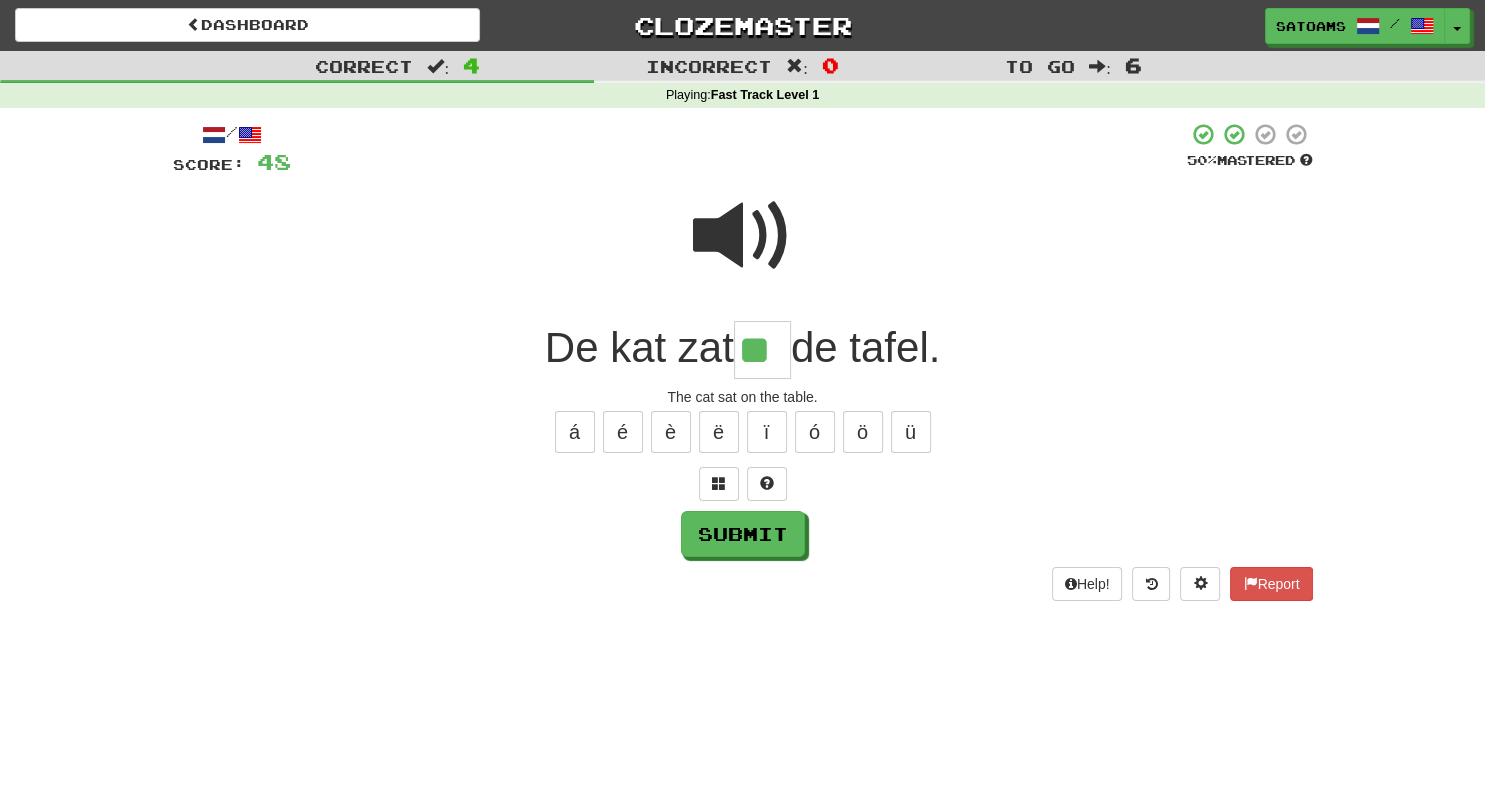 type on "**" 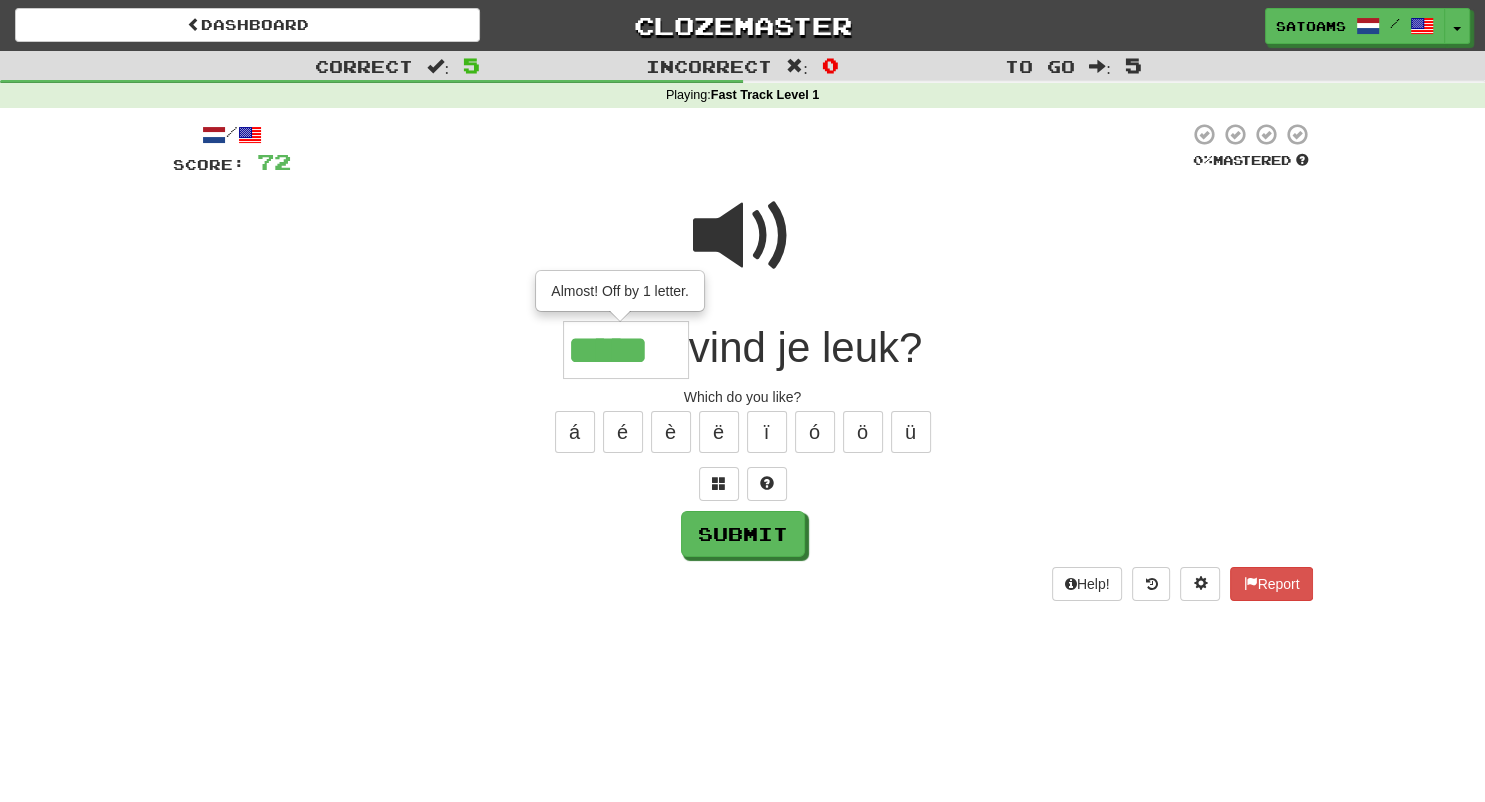 type on "*****" 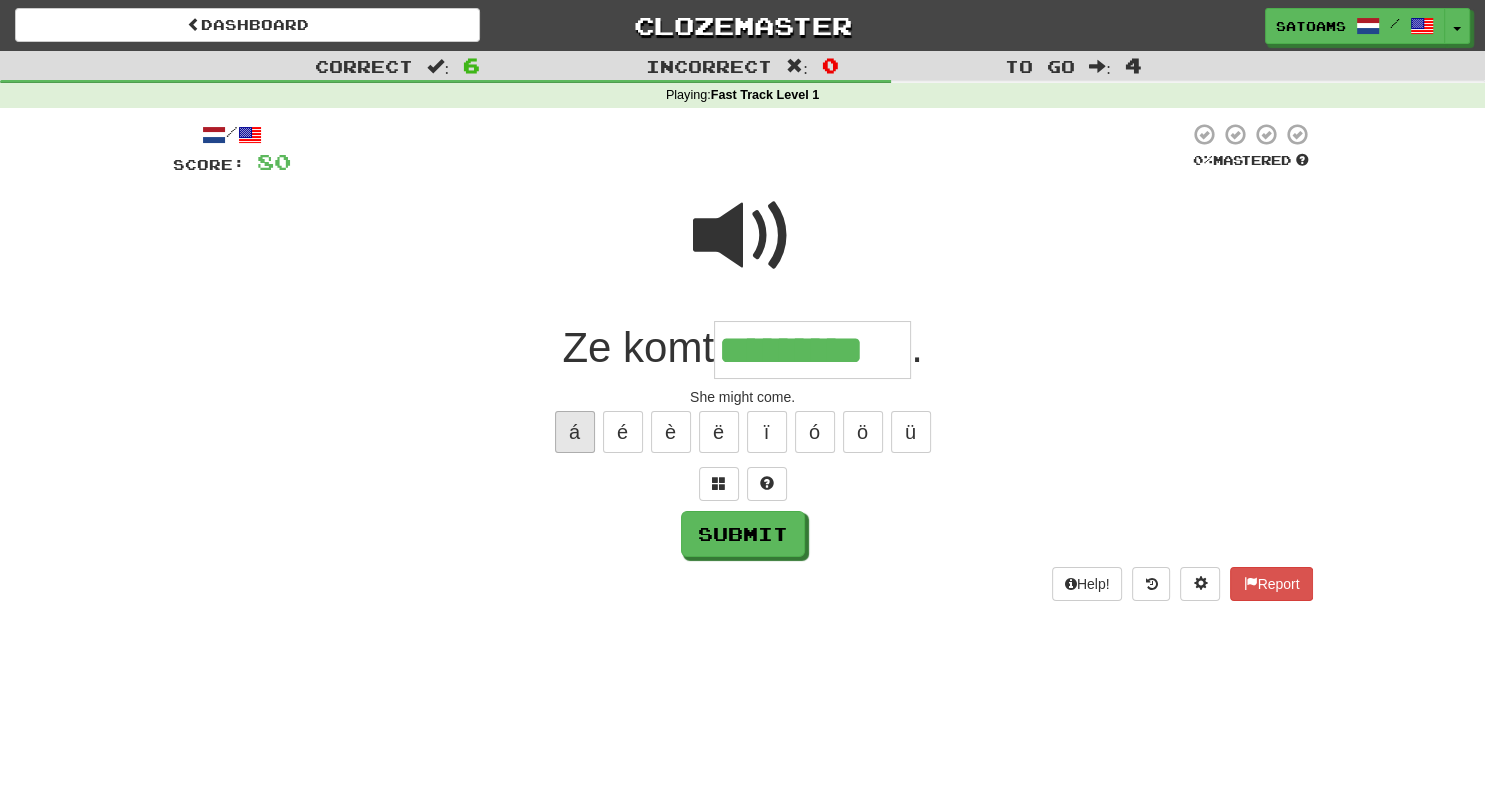 type on "*********" 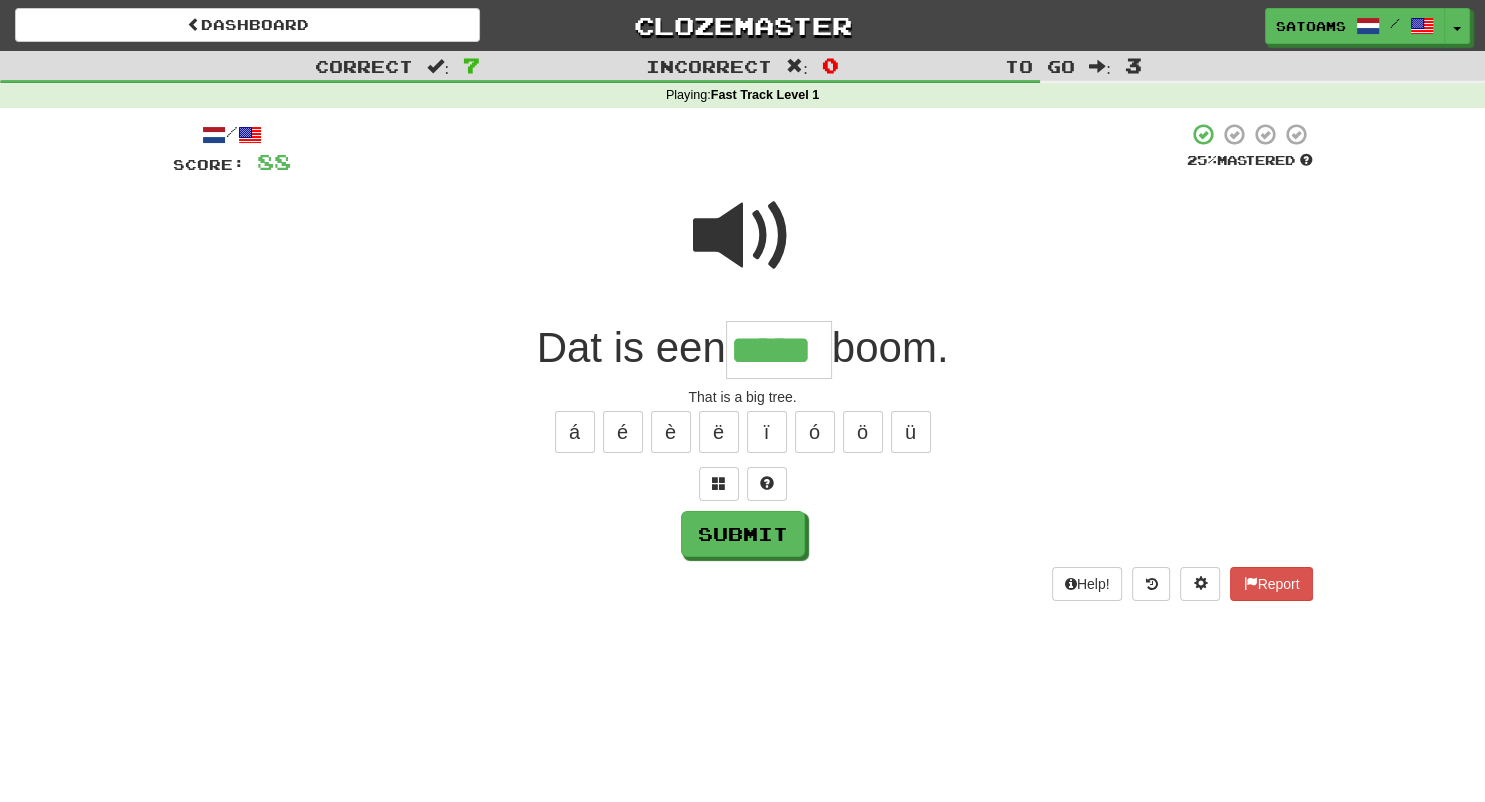 type on "*****" 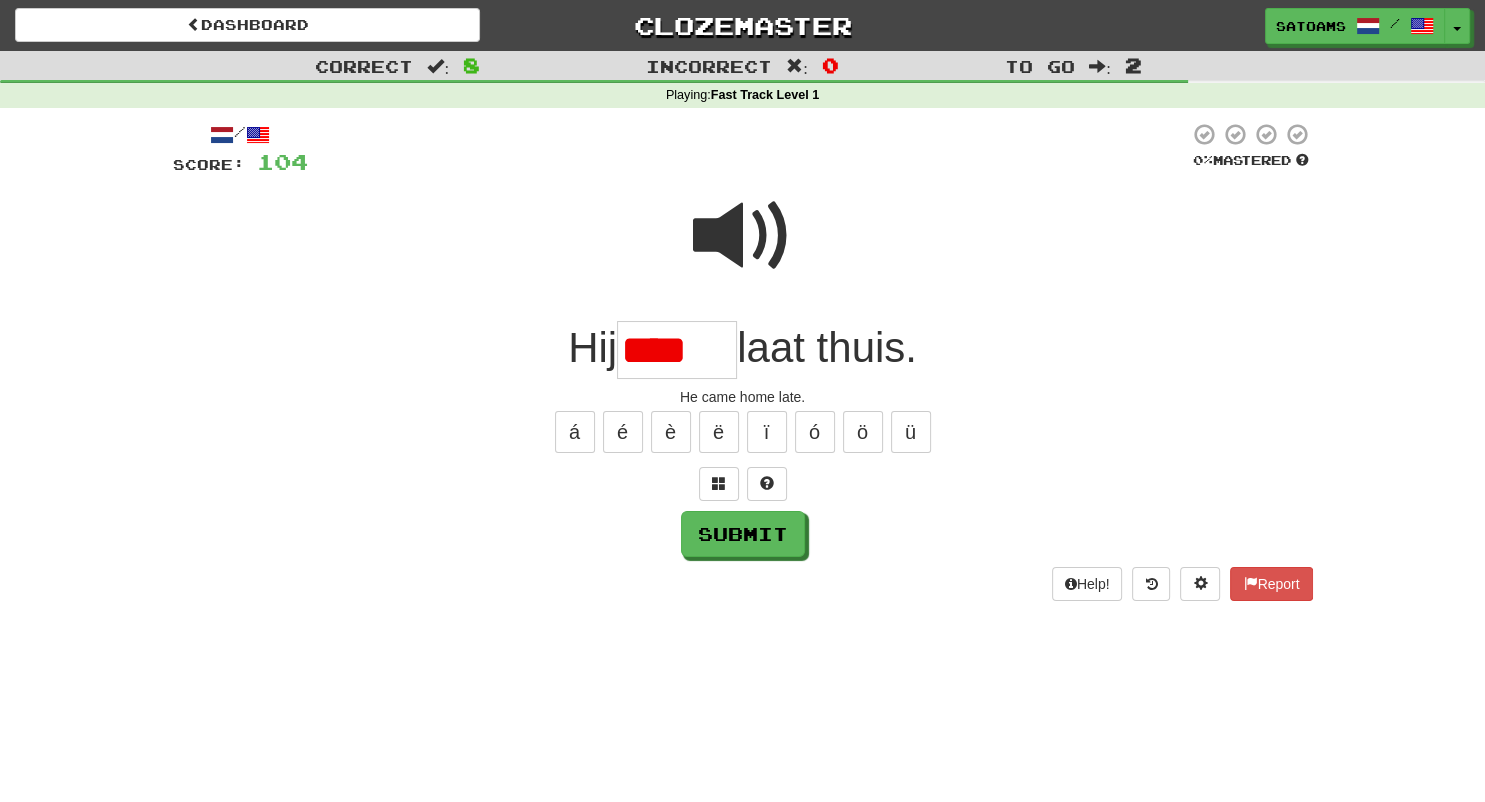 scroll, scrollTop: 0, scrollLeft: 0, axis: both 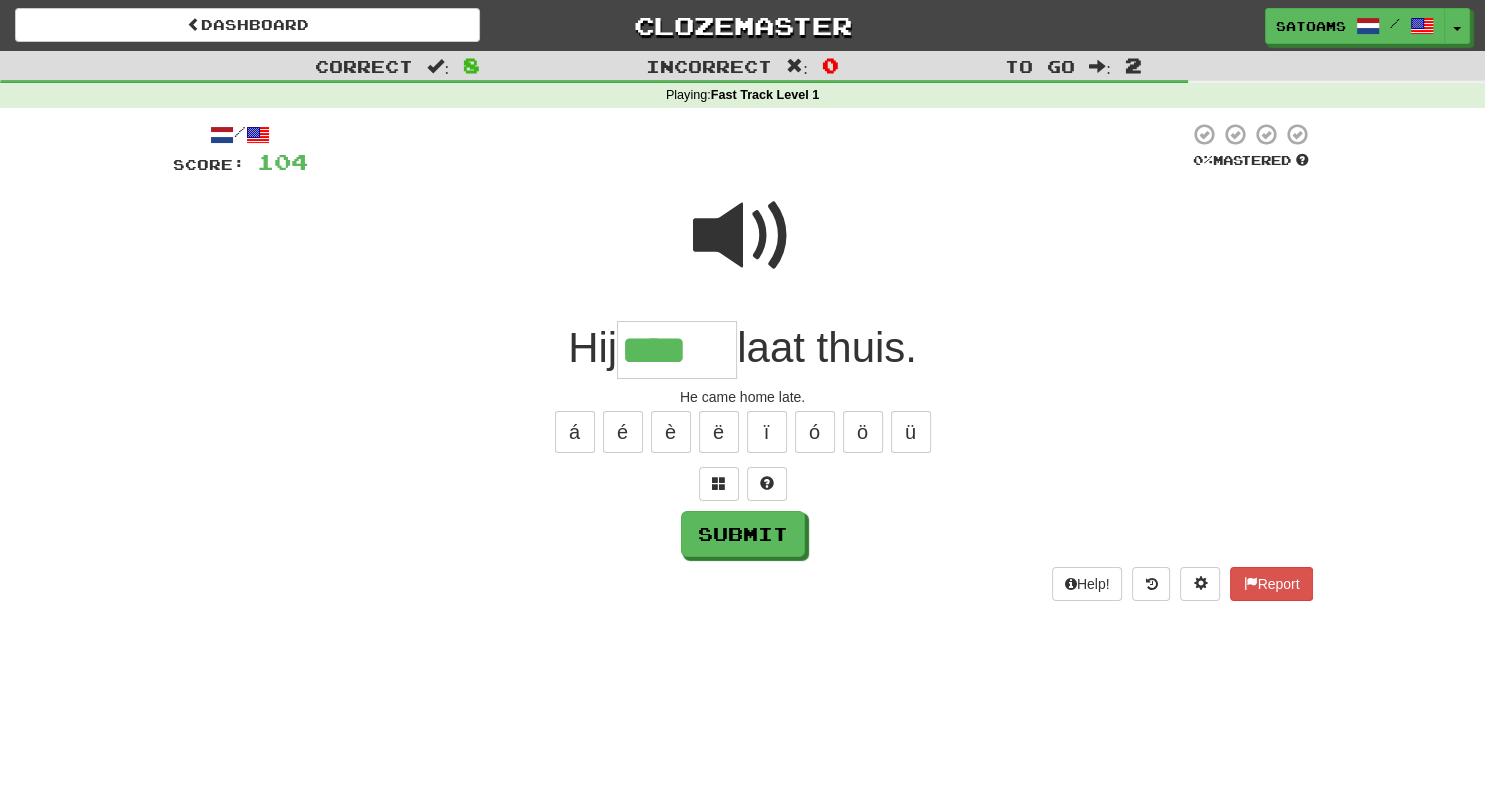 type on "****" 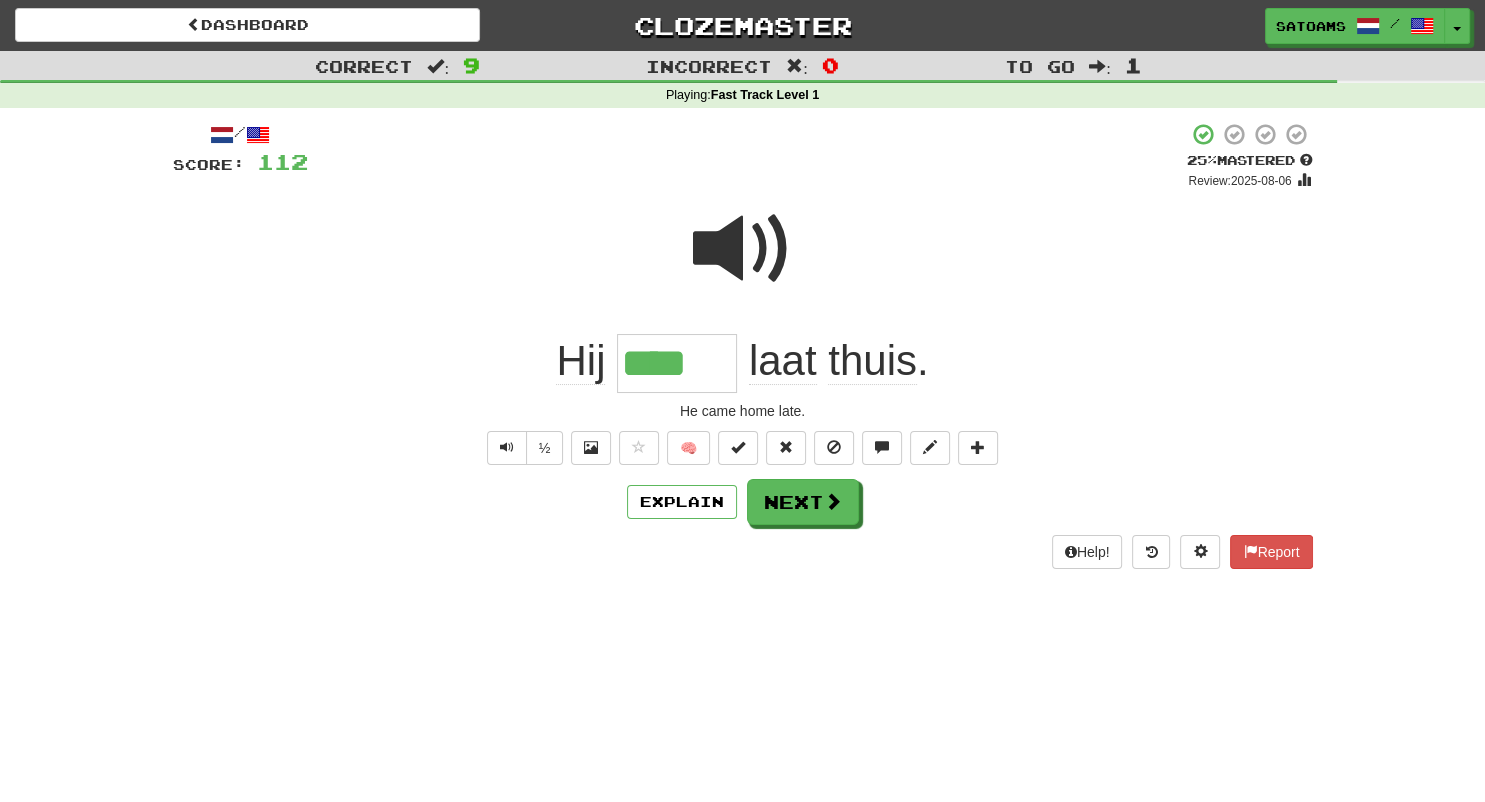 click on "Explain Next" at bounding box center (743, 502) 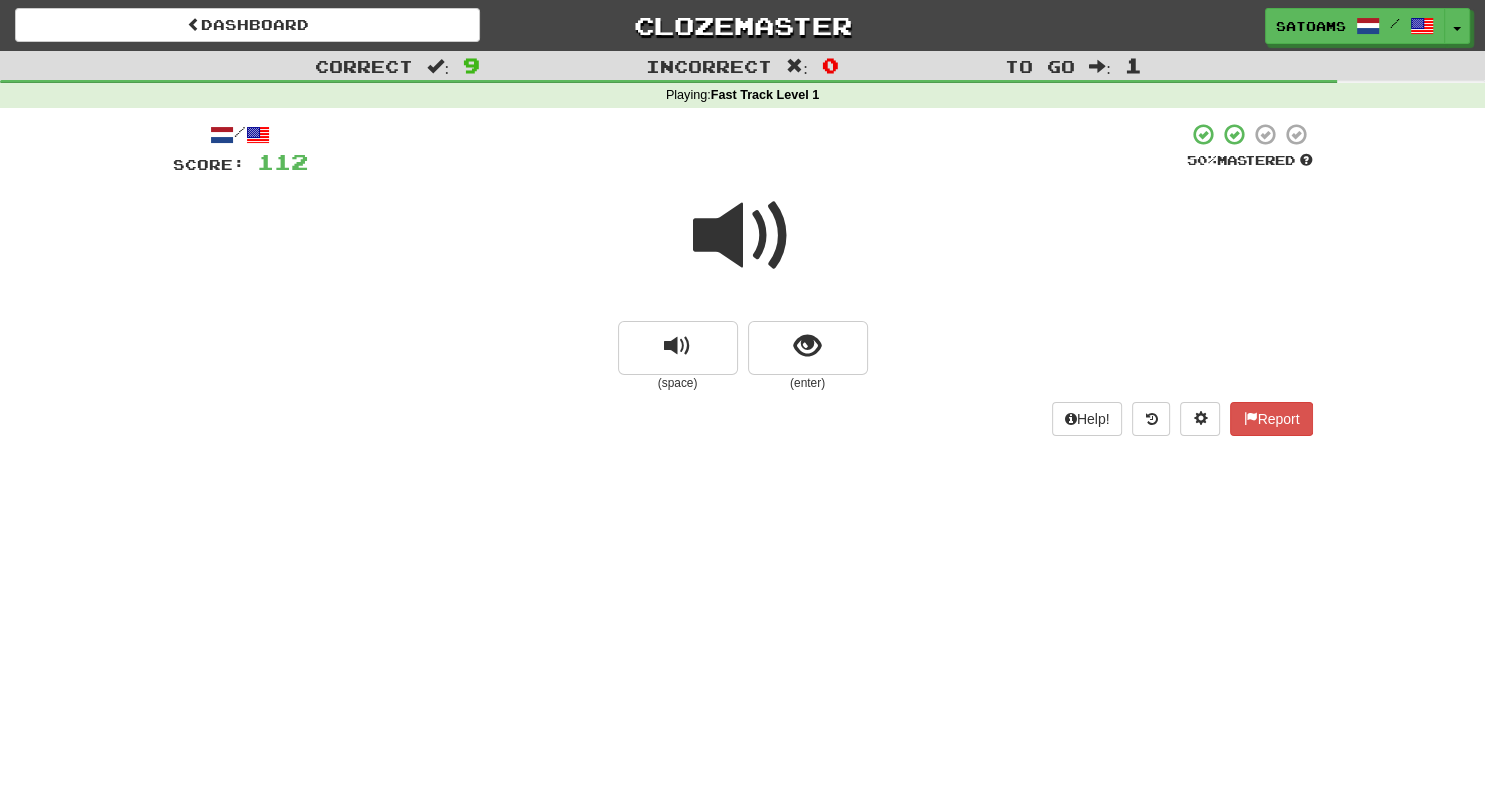 click on "Dashboard
Clozemaster
Satoams
/
Toggle Dropdown
Dashboard
Leaderboard
Activity Feed
Notifications
Profile
Discussions
Nederlands
/
English
Streak:
0
Review:
20
Points Today: 0
Languages
Account
Logout
Satoams
/
Toggle Dropdown
Dashboard
Leaderboard
Activity Feed
Notifications
Profile
Discussions
Nederlands
/
English
Streak:
0
Review:
20
Points Today: 0
Languages
Account
Logout
clozemaster
Correct   :   9 Incorrect   :   0 To go   :   1 Playing :  Fast Track Level 1  /  Score:   112 50 %  Mastered (space) (enter)  Help!  Report" at bounding box center (742, 401) 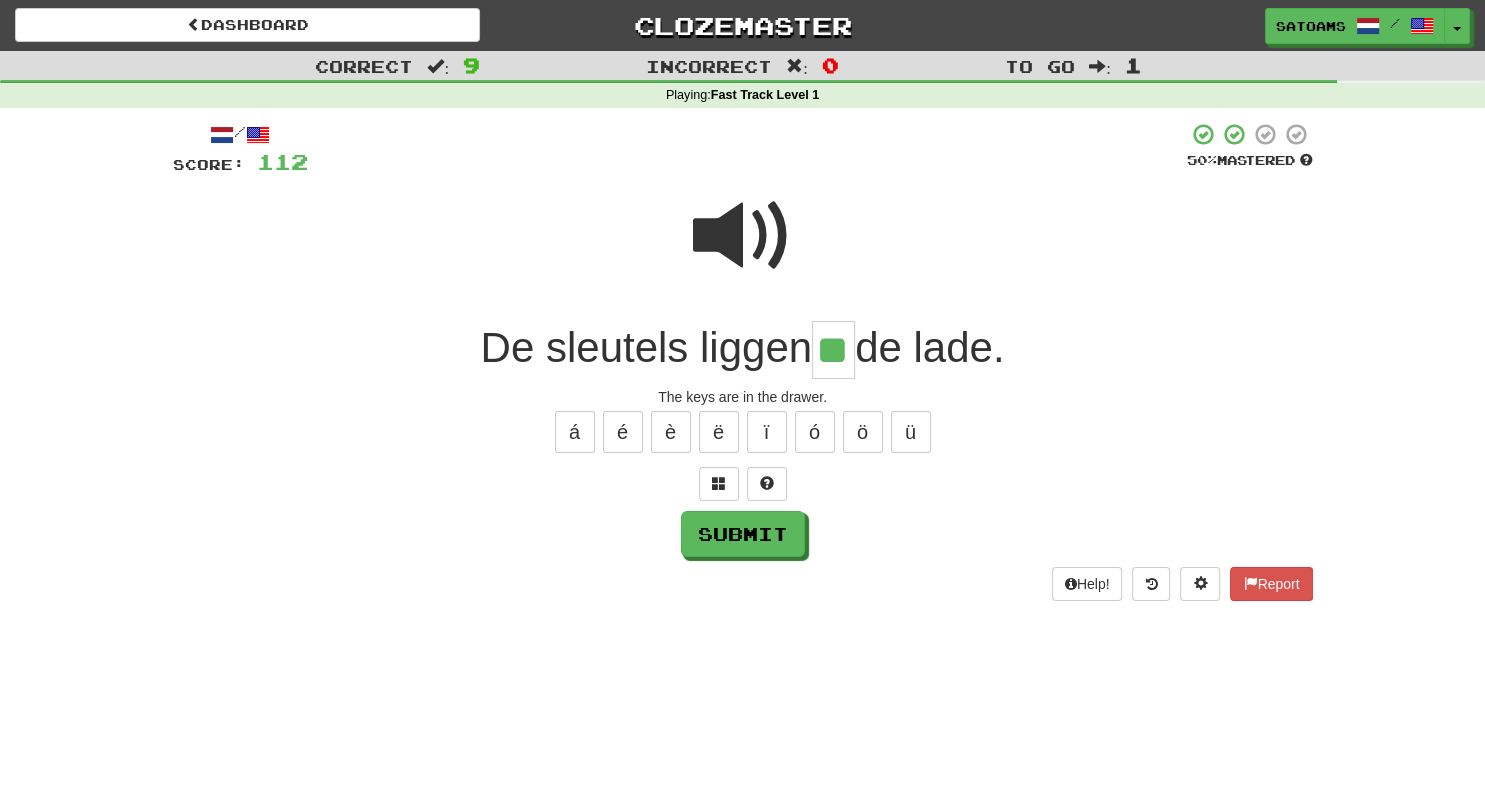 type on "**" 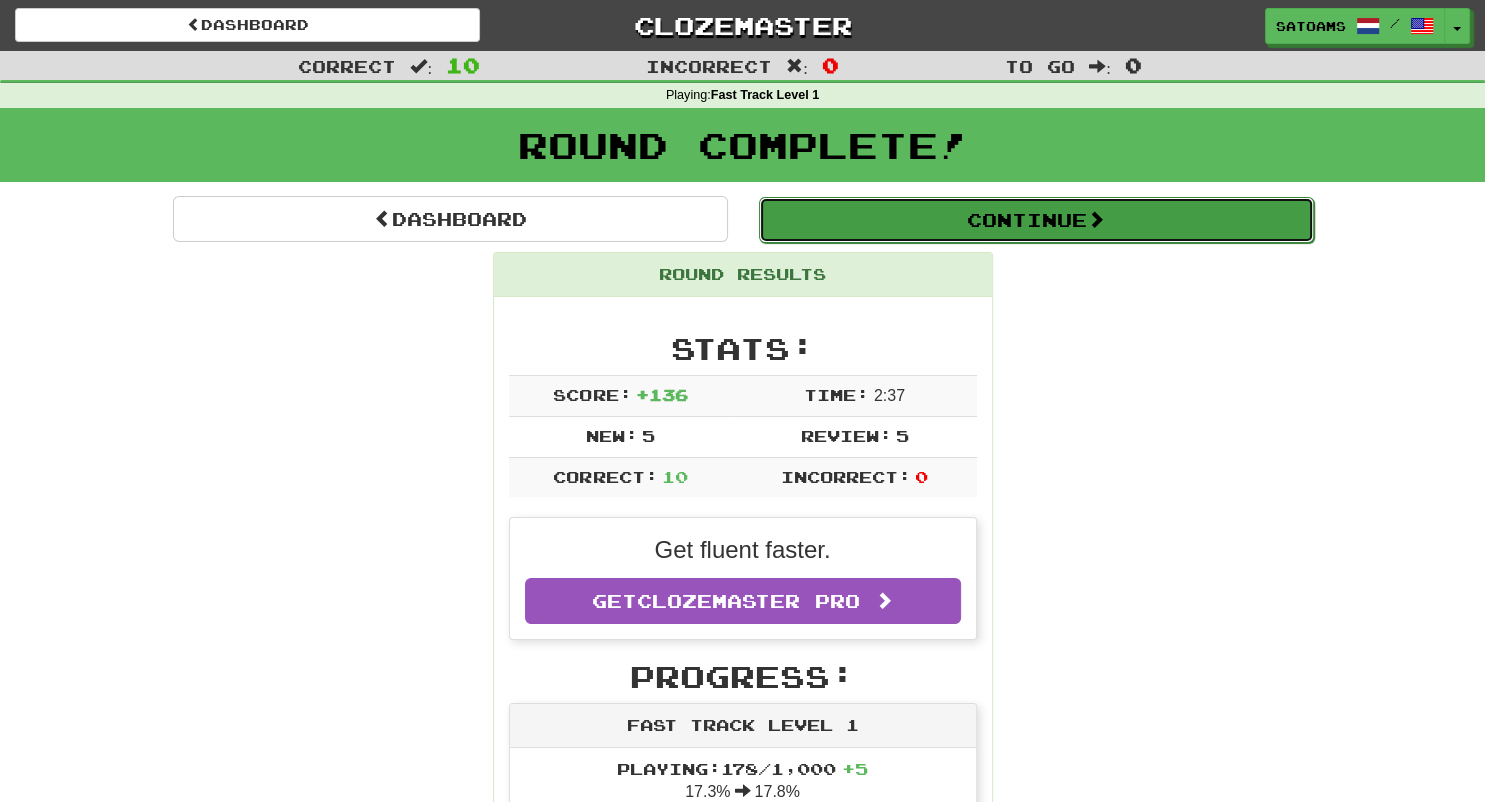 click on "Continue" at bounding box center (1036, 220) 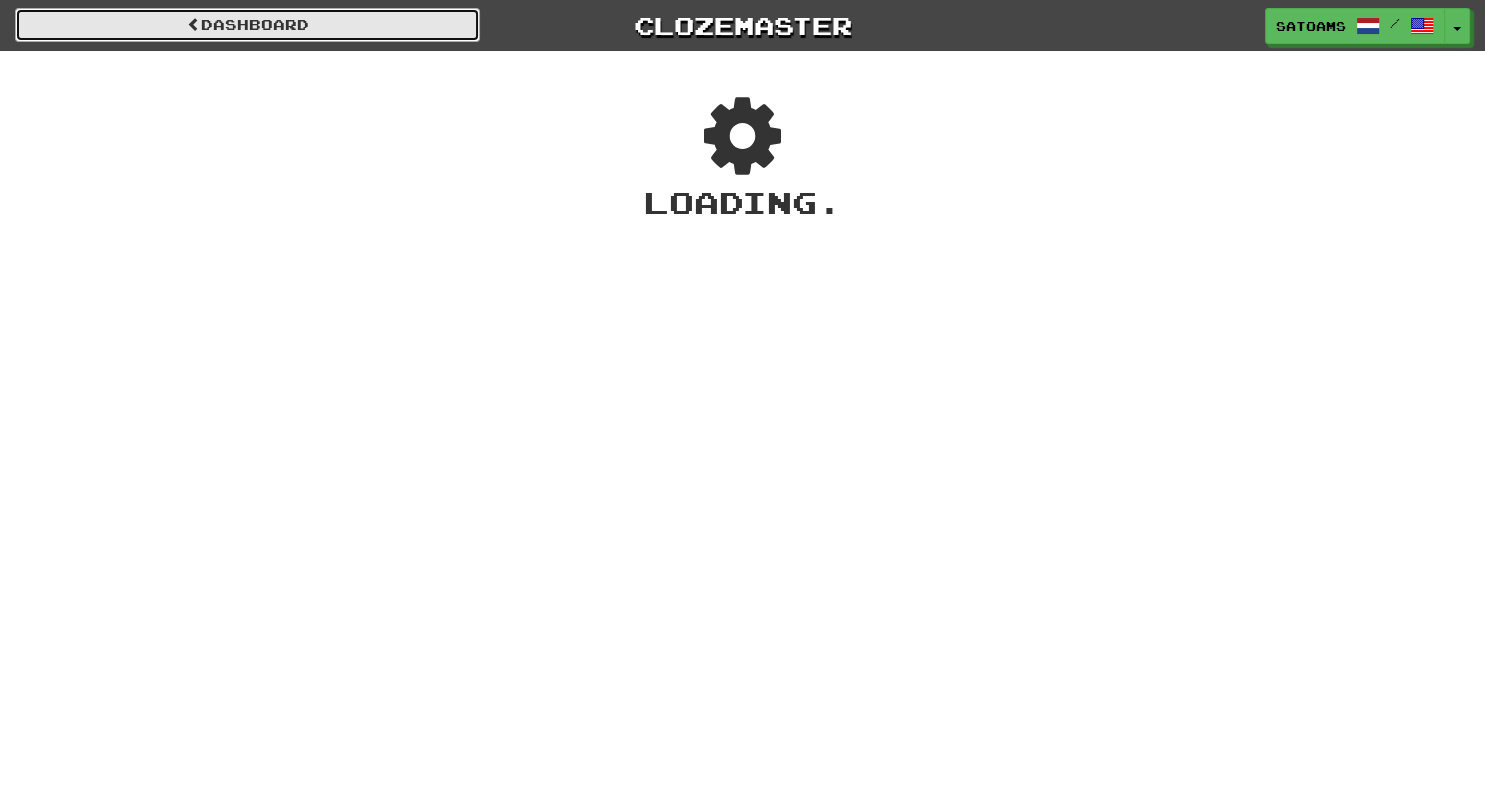 click on "Dashboard" at bounding box center [247, 25] 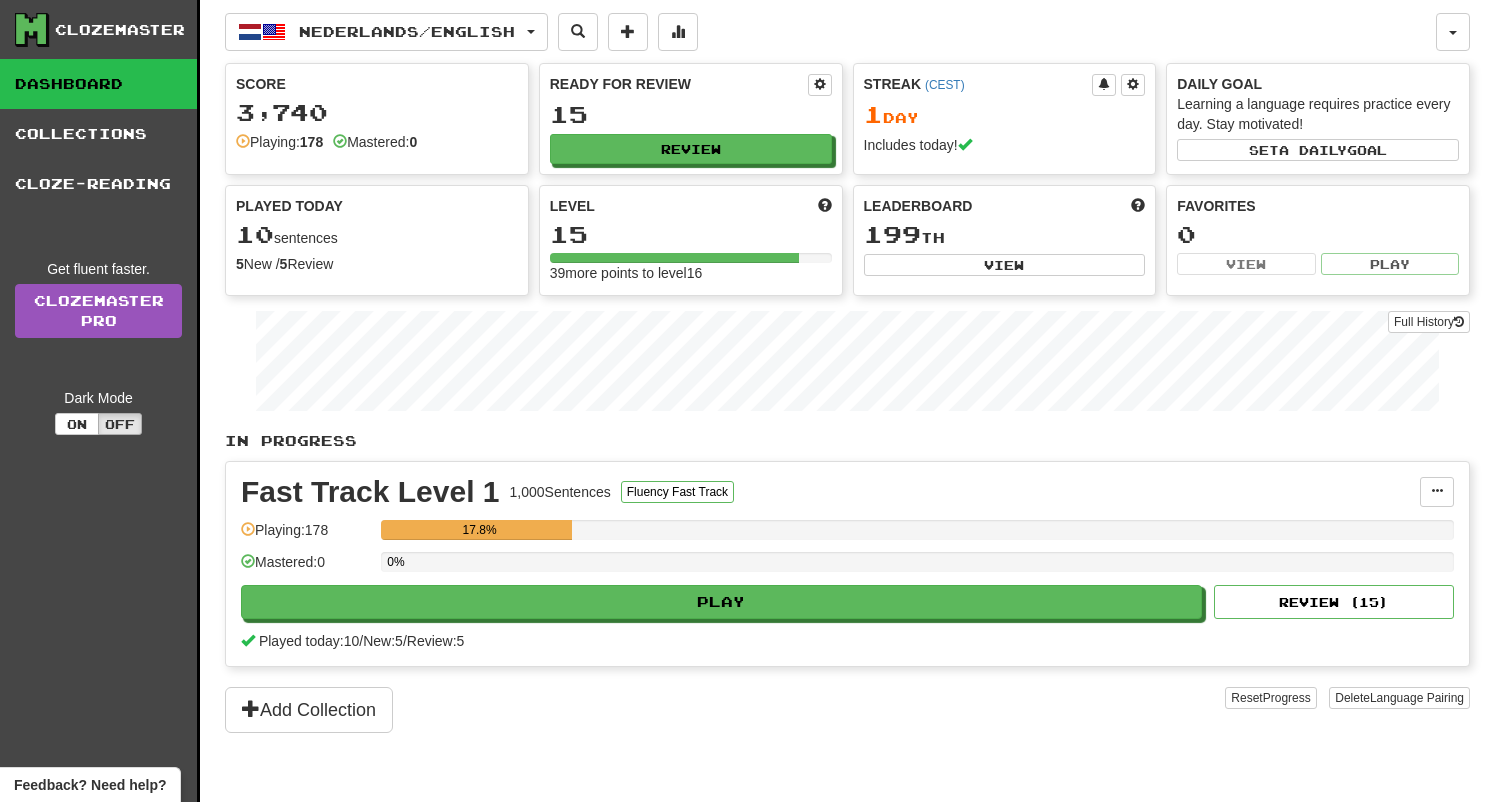 scroll, scrollTop: 0, scrollLeft: 0, axis: both 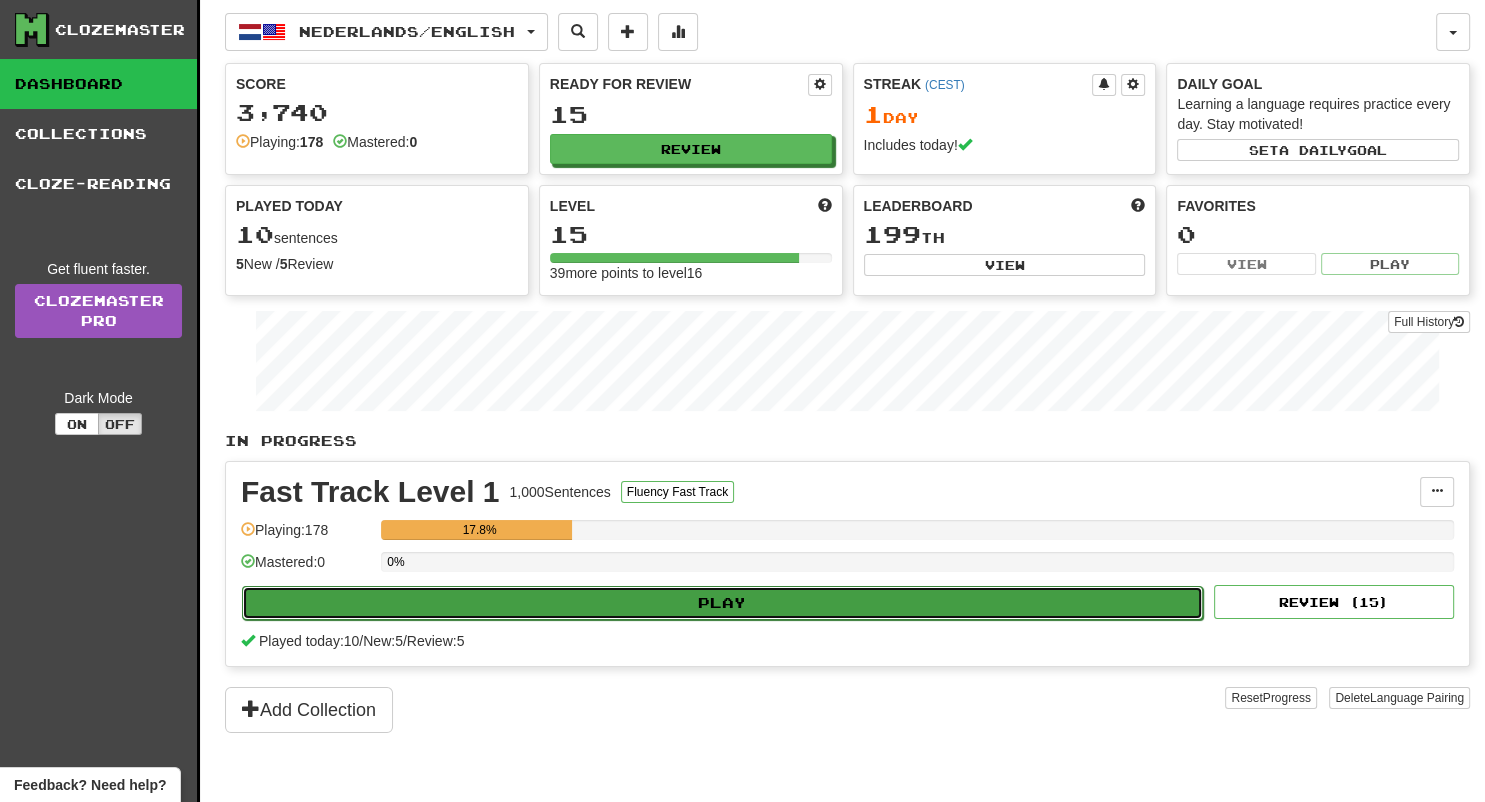 click on "Play" at bounding box center [722, 603] 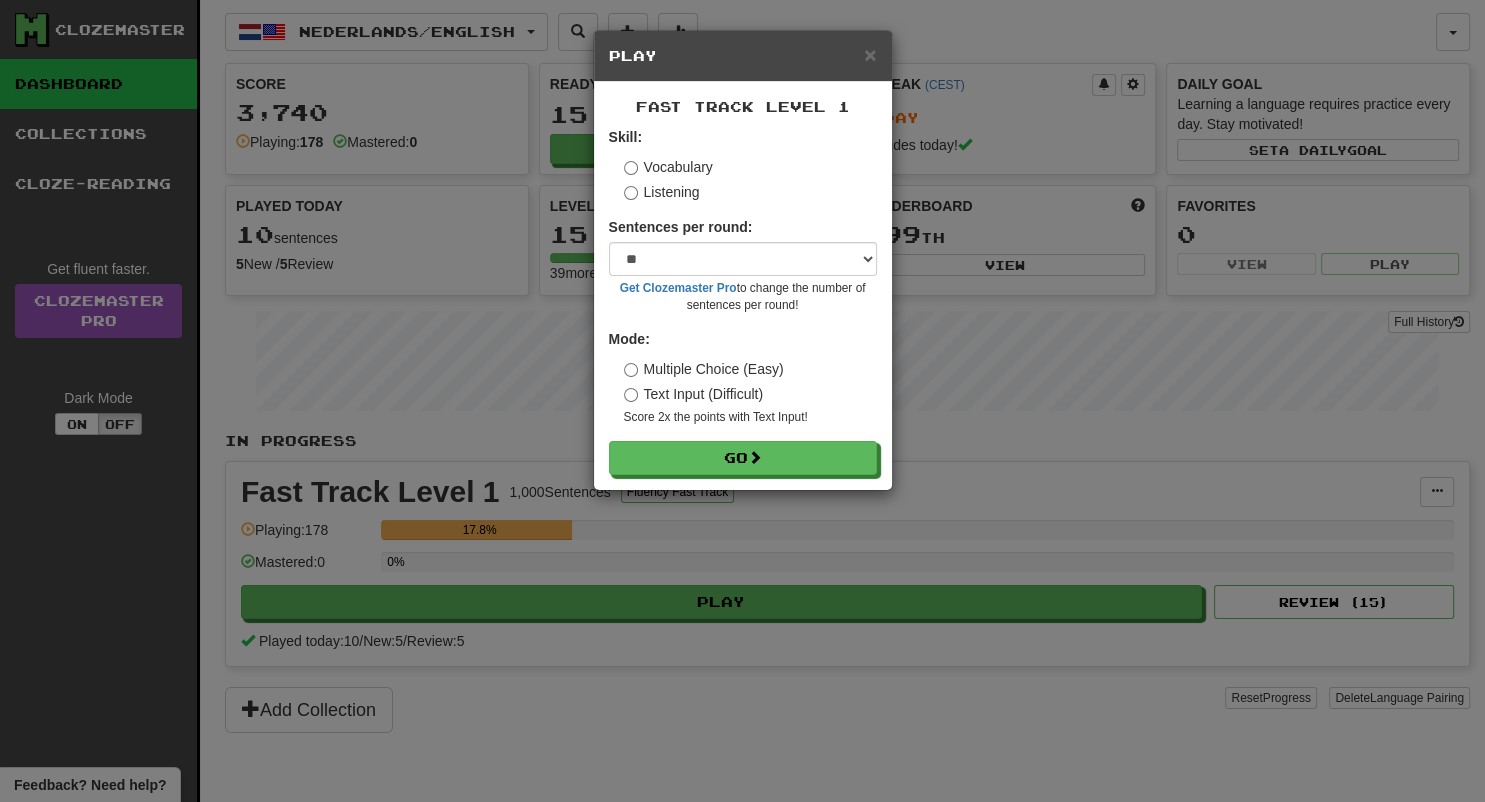 click on "Listening" at bounding box center [662, 192] 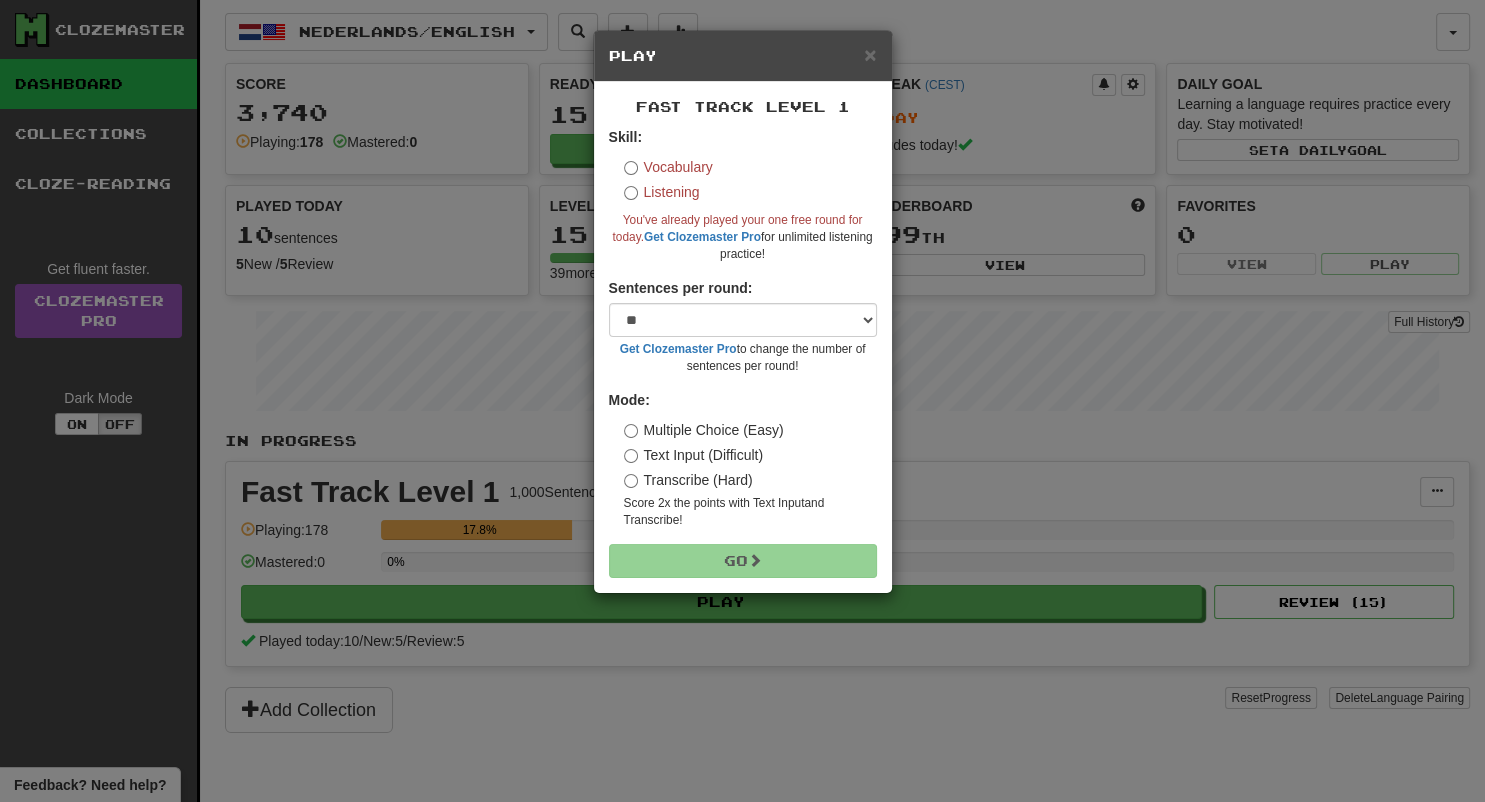 click on "Vocabulary" at bounding box center (668, 167) 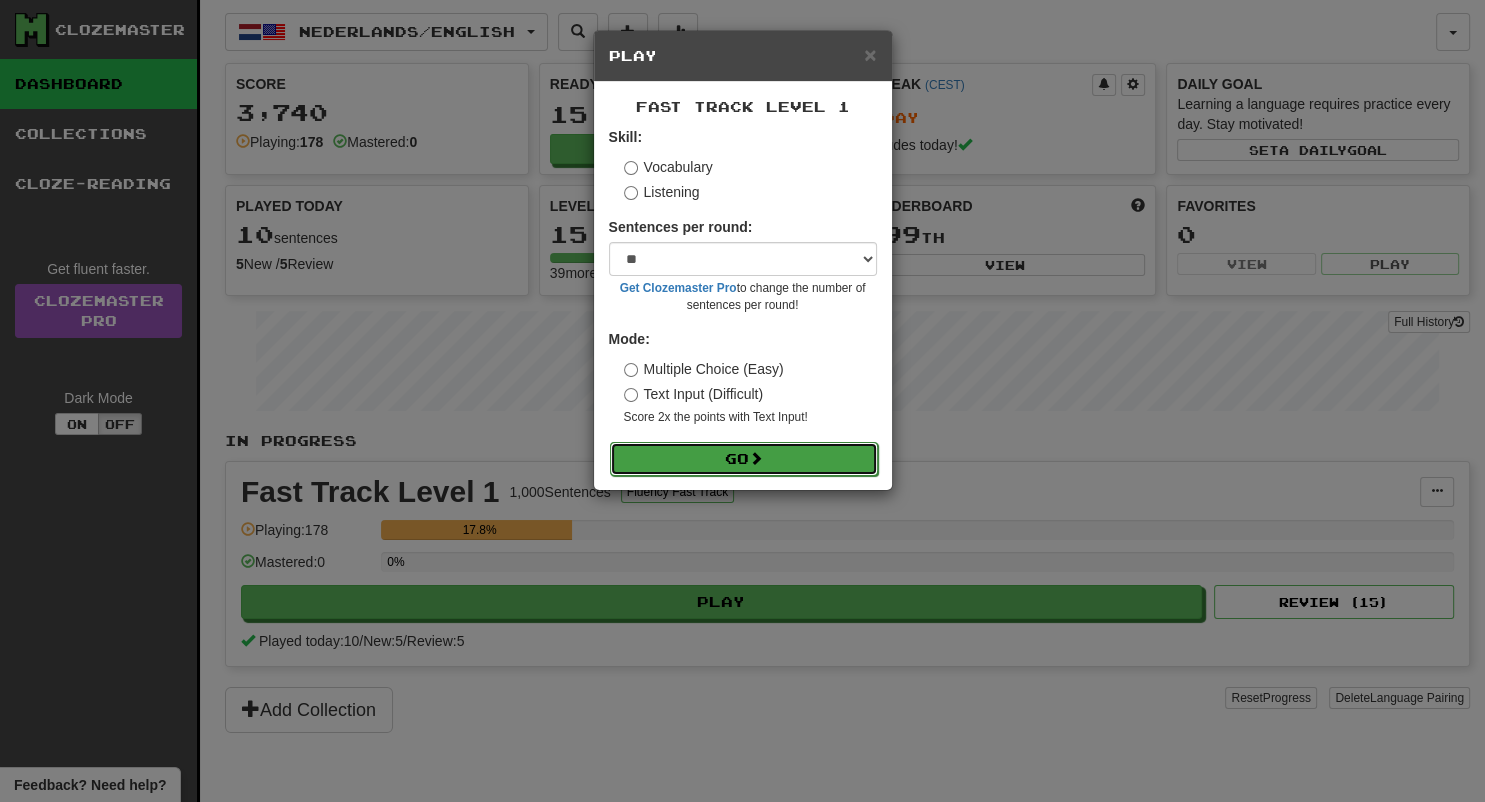 click on "Go" at bounding box center [744, 459] 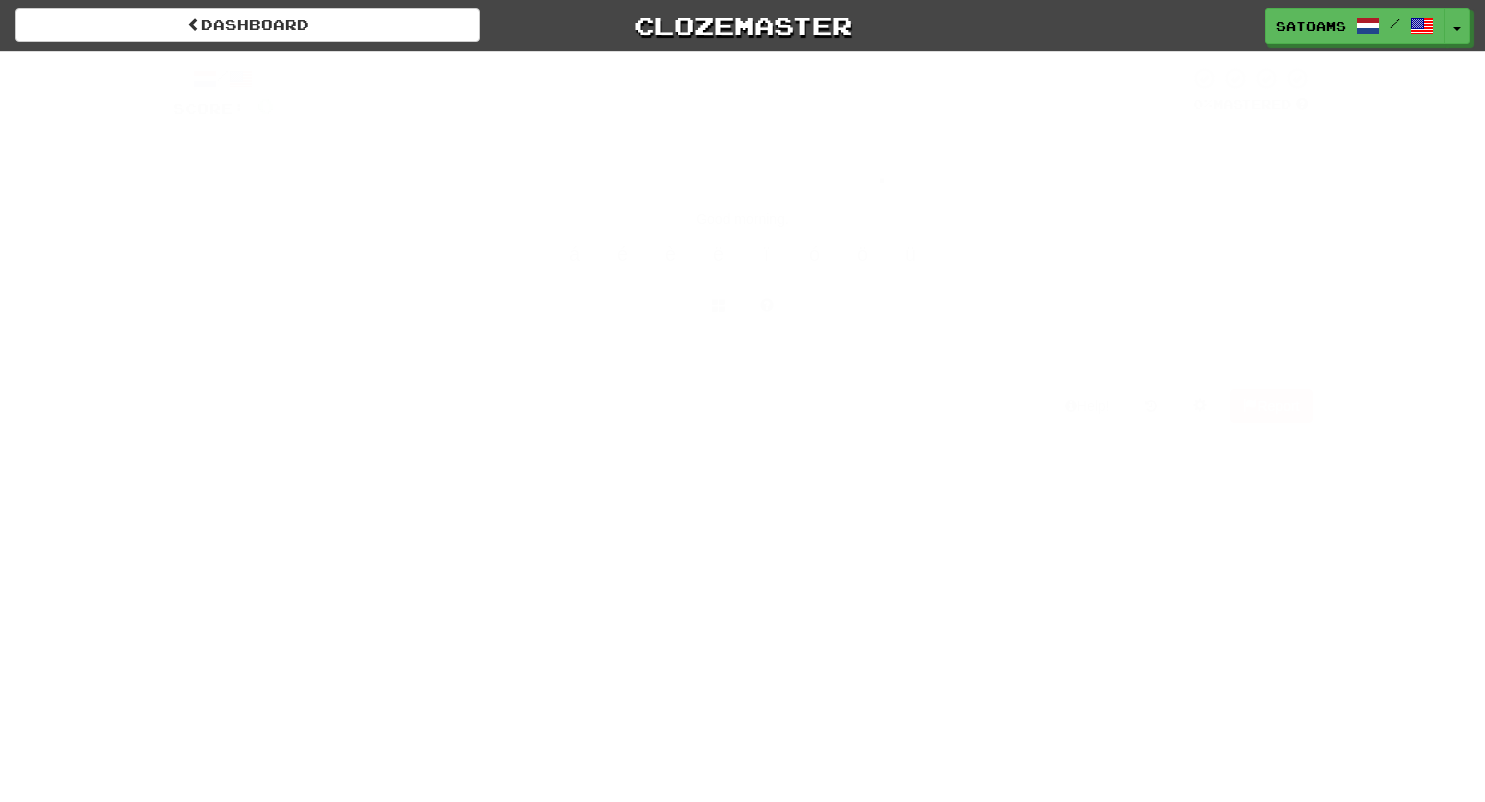 scroll, scrollTop: 0, scrollLeft: 0, axis: both 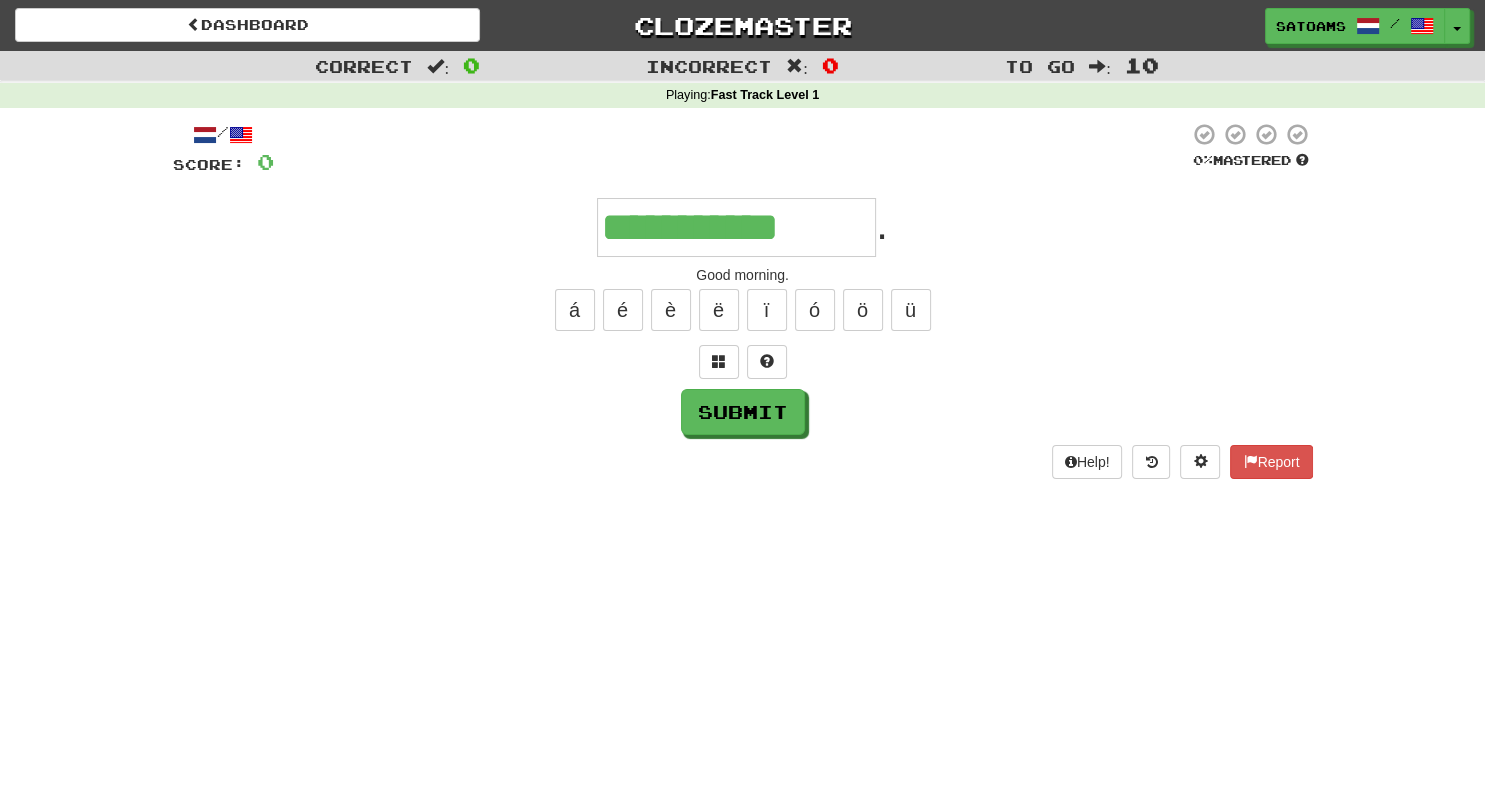 type on "**********" 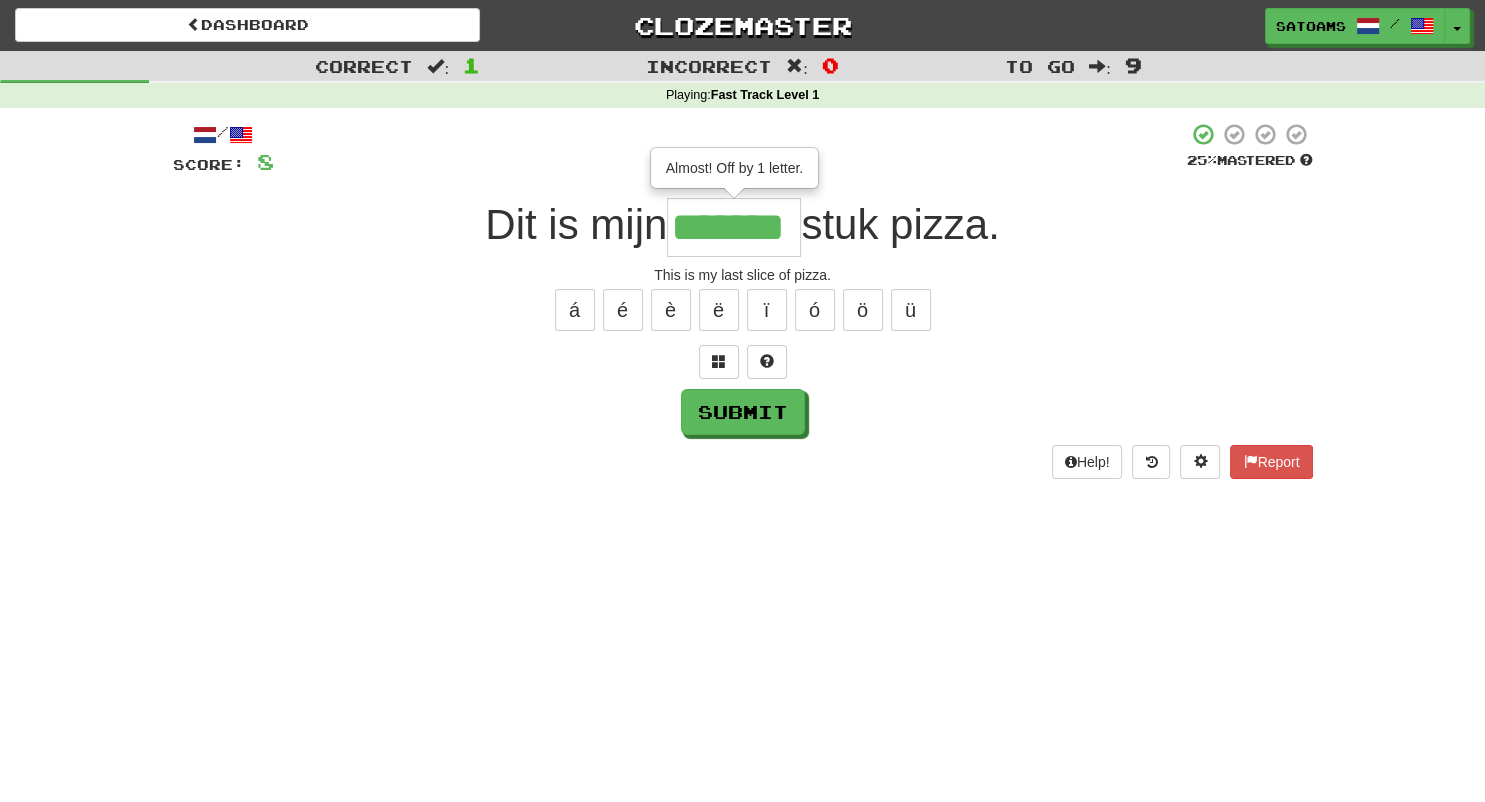 type on "*******" 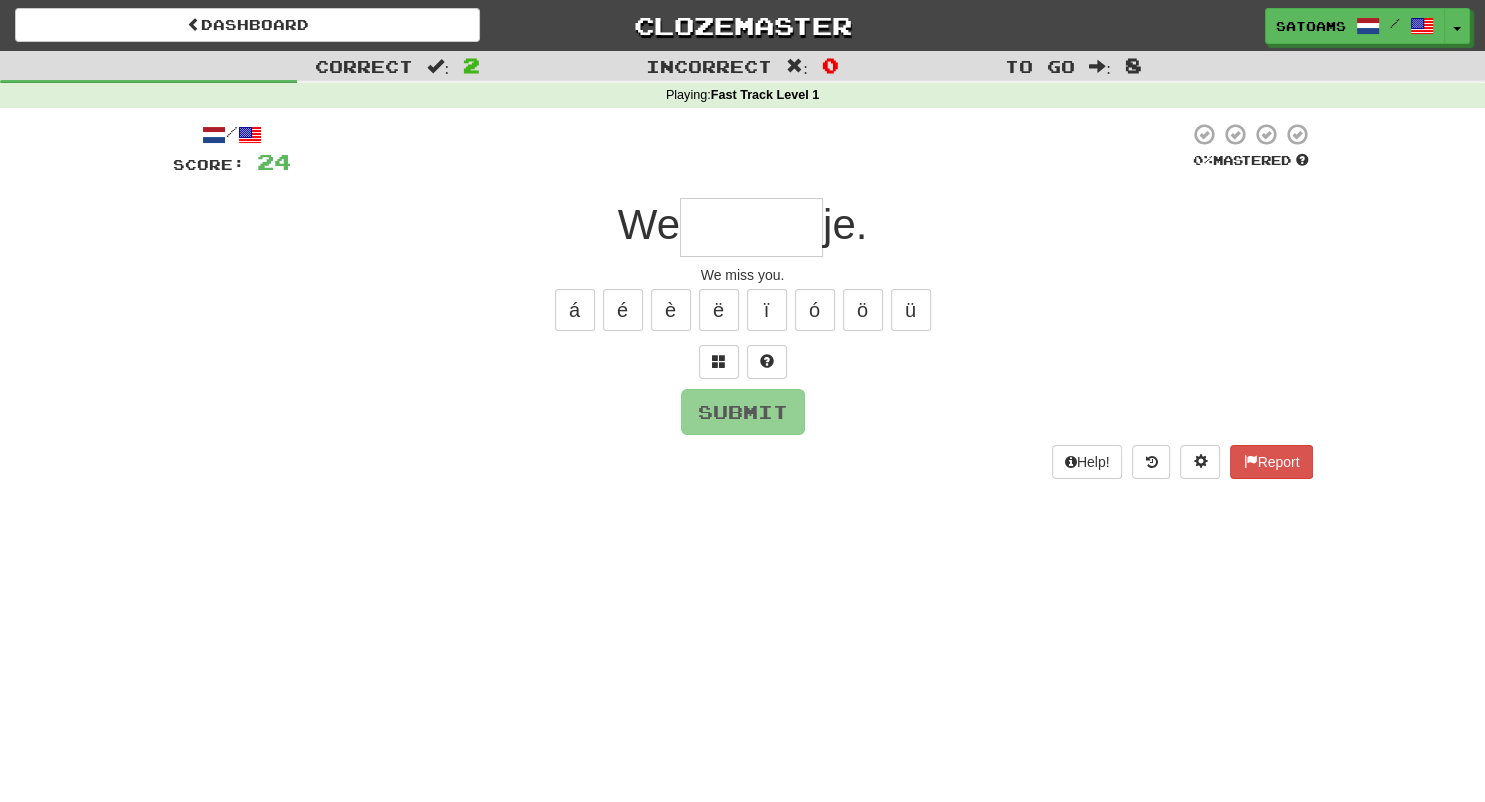 click on "Help!  Report" at bounding box center (743, 462) 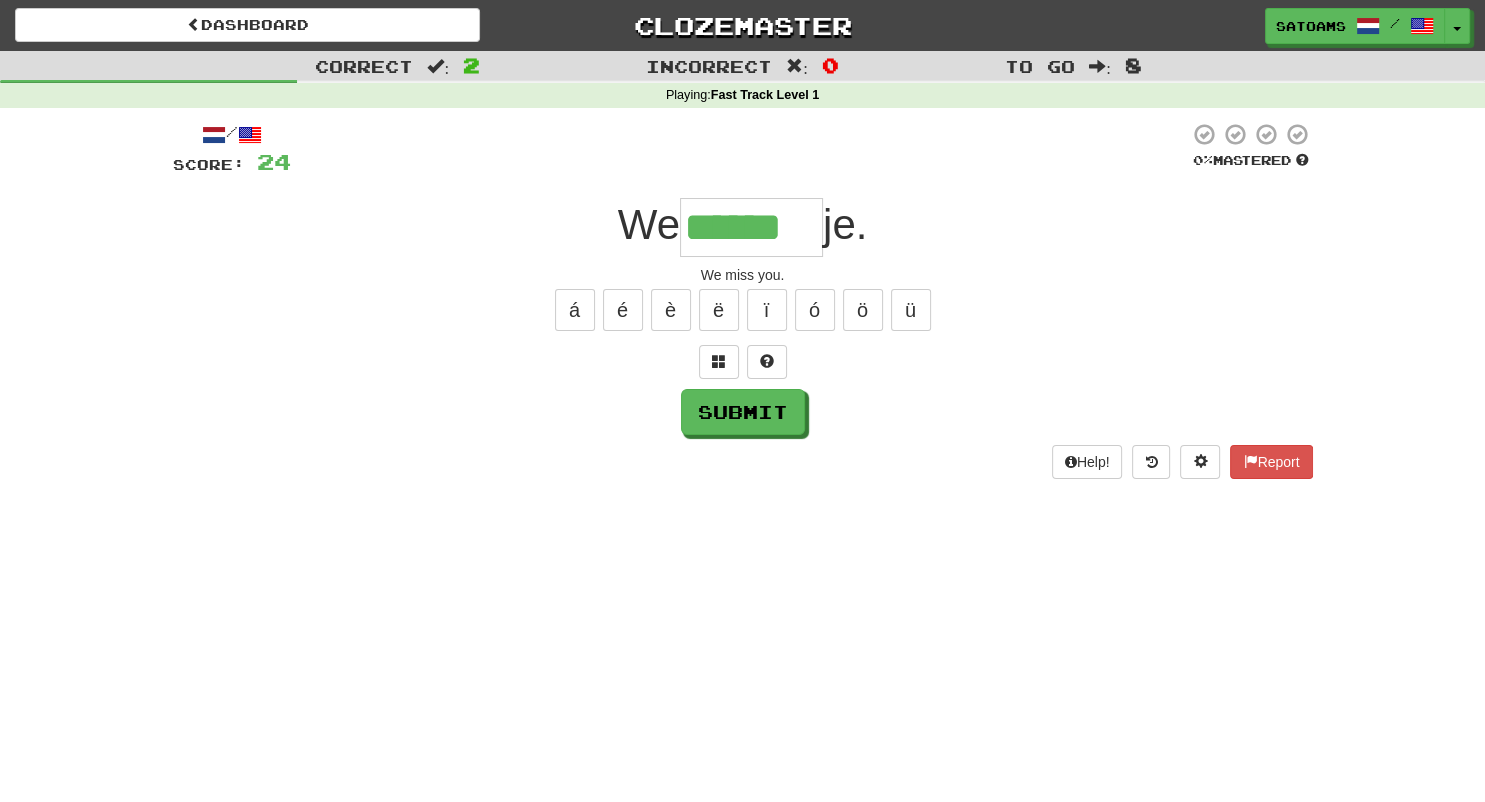 type on "******" 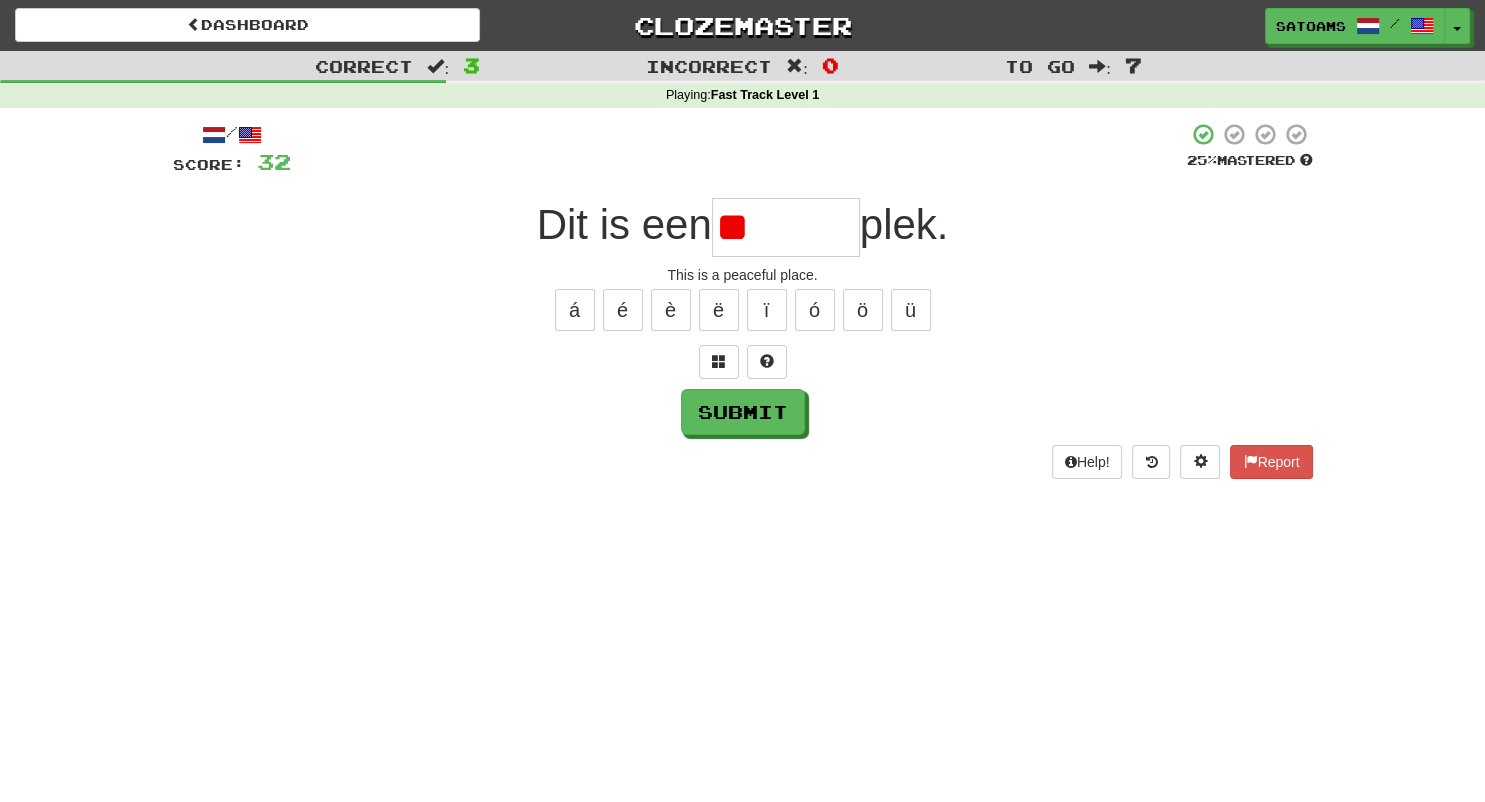 type on "*" 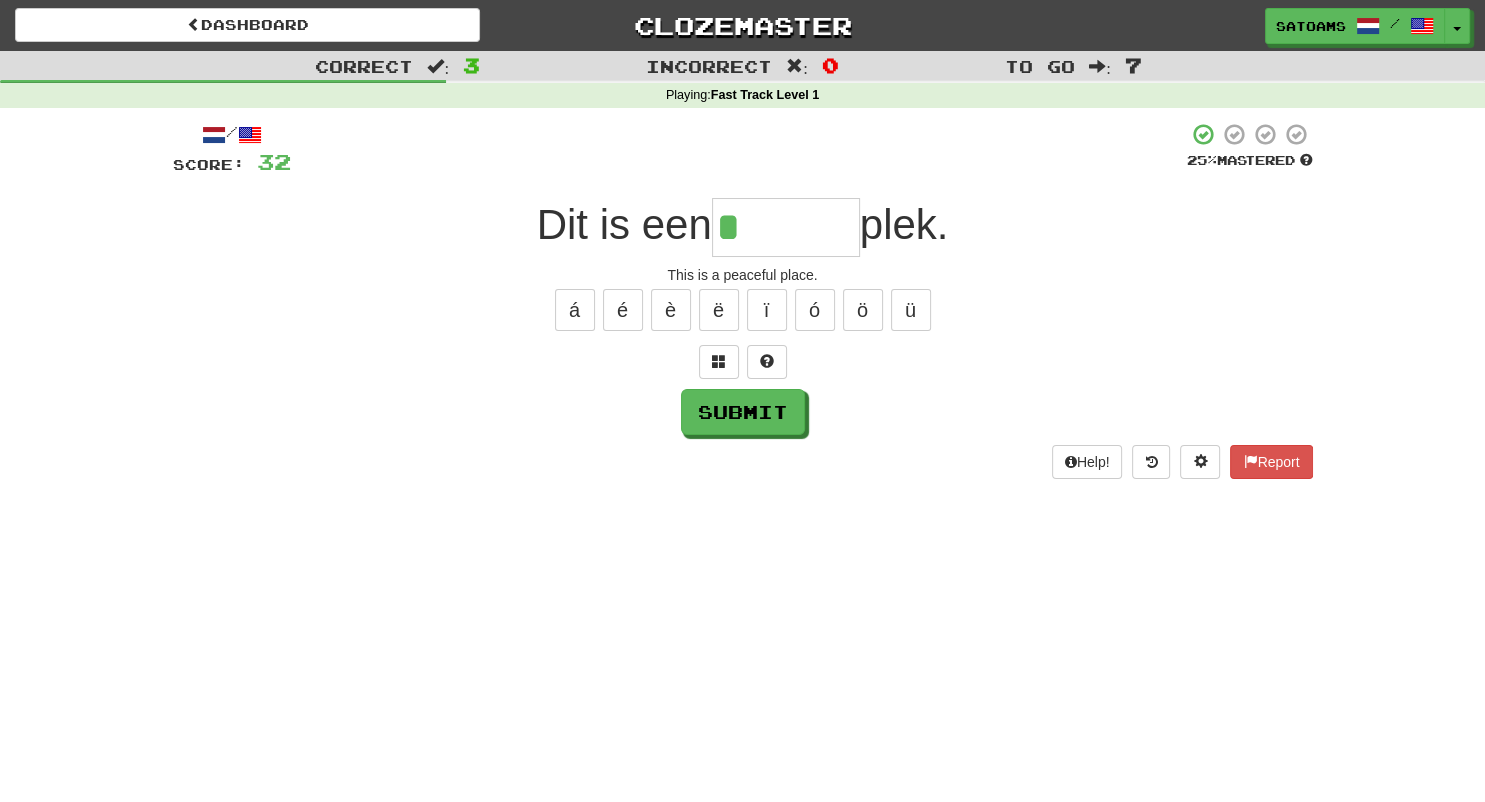 click on "*" at bounding box center [786, 227] 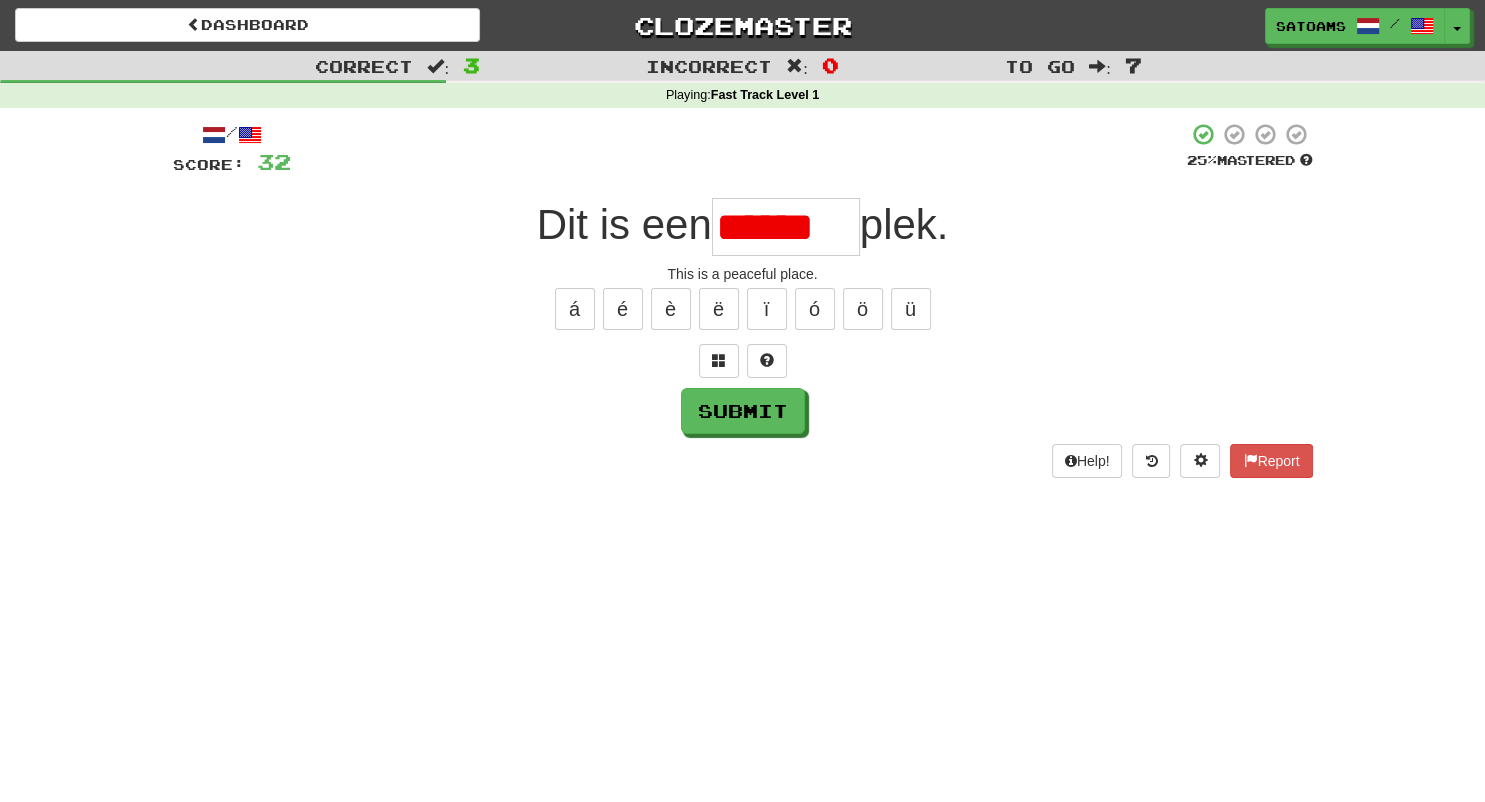 scroll, scrollTop: 0, scrollLeft: 0, axis: both 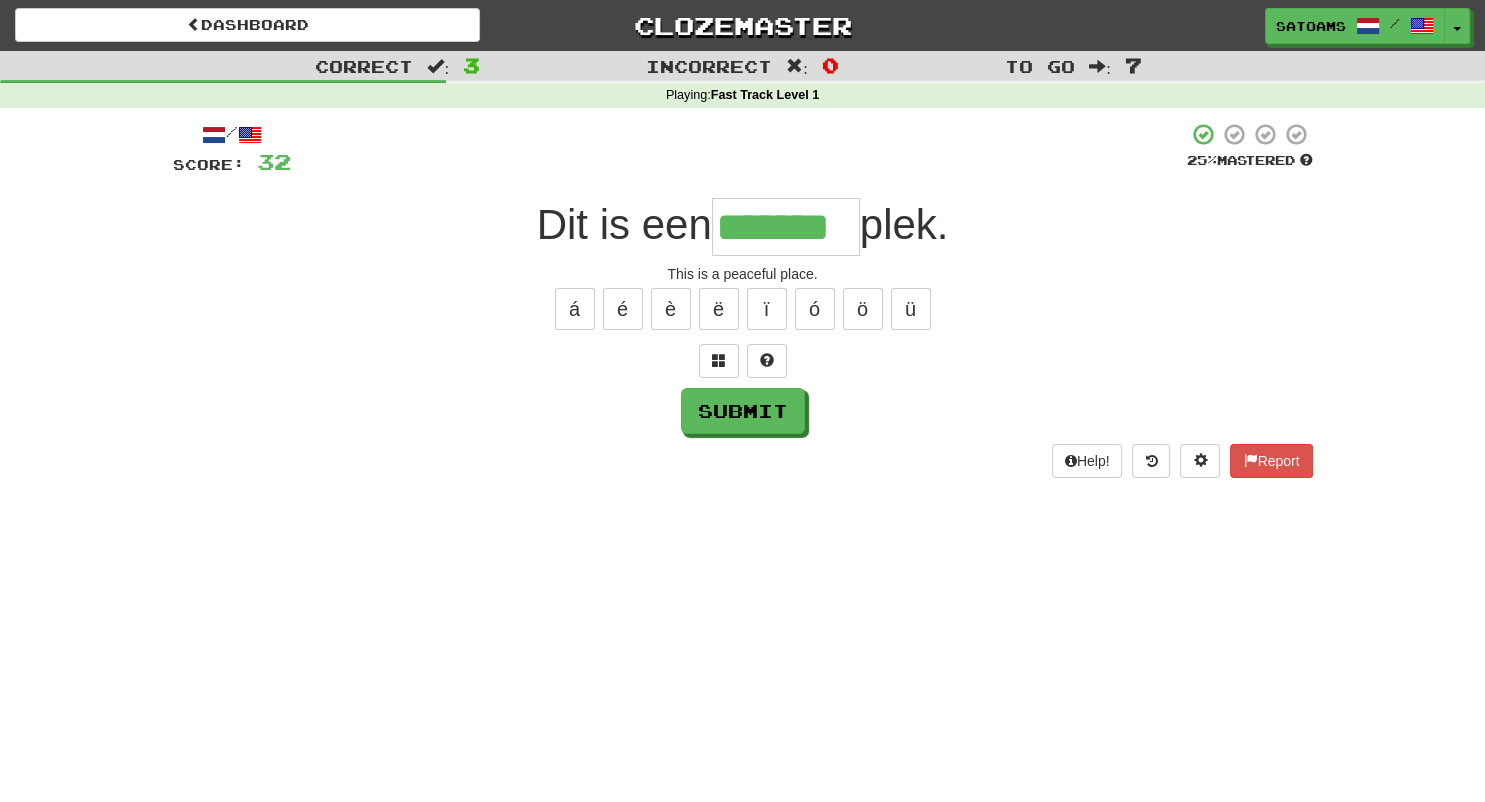type on "*******" 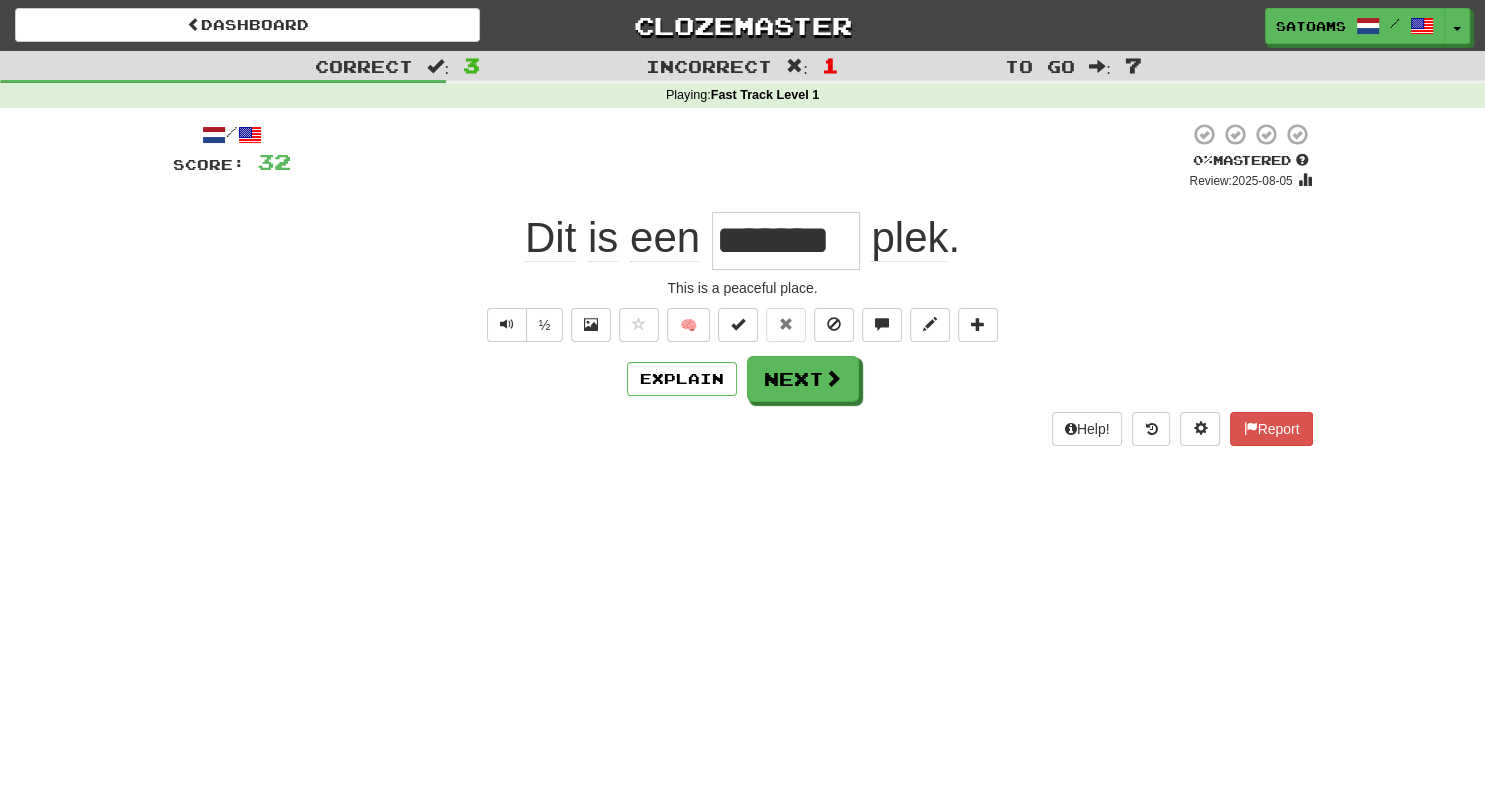 click on "Dashboard
Clozemaster
Satoams
/
Toggle Dropdown
Dashboard
Leaderboard
Activity Feed
Notifications
Profile
Discussions
Nederlands
/
English
Streak:
1
Review:
15
Points Today: 136
Languages
Account
Logout
Satoams
/
Toggle Dropdown
Dashboard
Leaderboard
Activity Feed
Notifications
Profile
Discussions
Nederlands
/
English
Streak:
1
Review:
15
Points Today: 136
Languages
Account
Logout
clozemaster
Correct   :   3 Incorrect   :   1 To go   :   7 Playing :  Fast Track Level 1  /  Score:   32 0 %  Mastered Review:  2025-08-05 Dit   is   een   *******   plek . This is a peaceful place. ½ 🧠 Explain Next  Help!  Report" at bounding box center [742, 401] 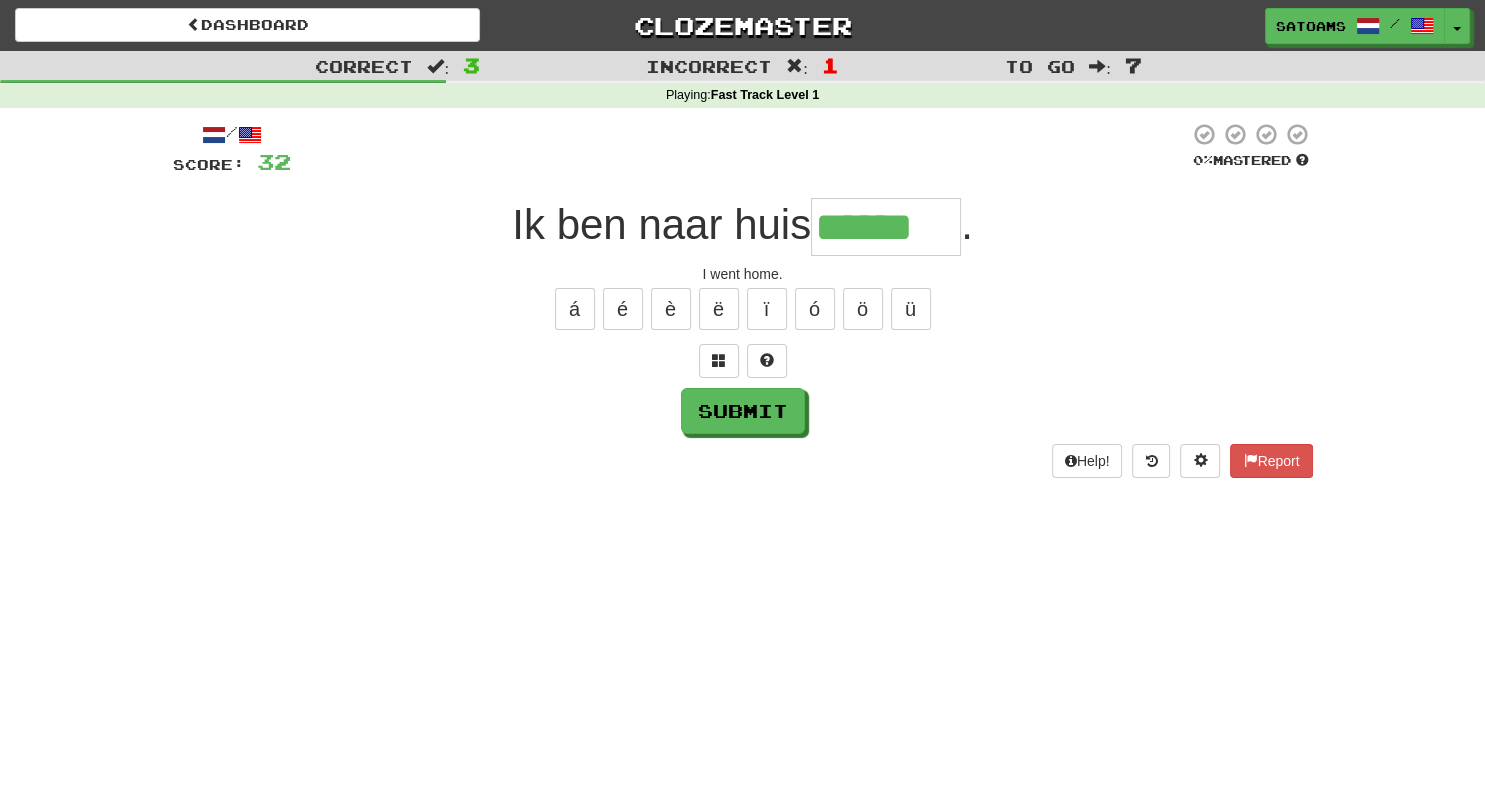 type on "******" 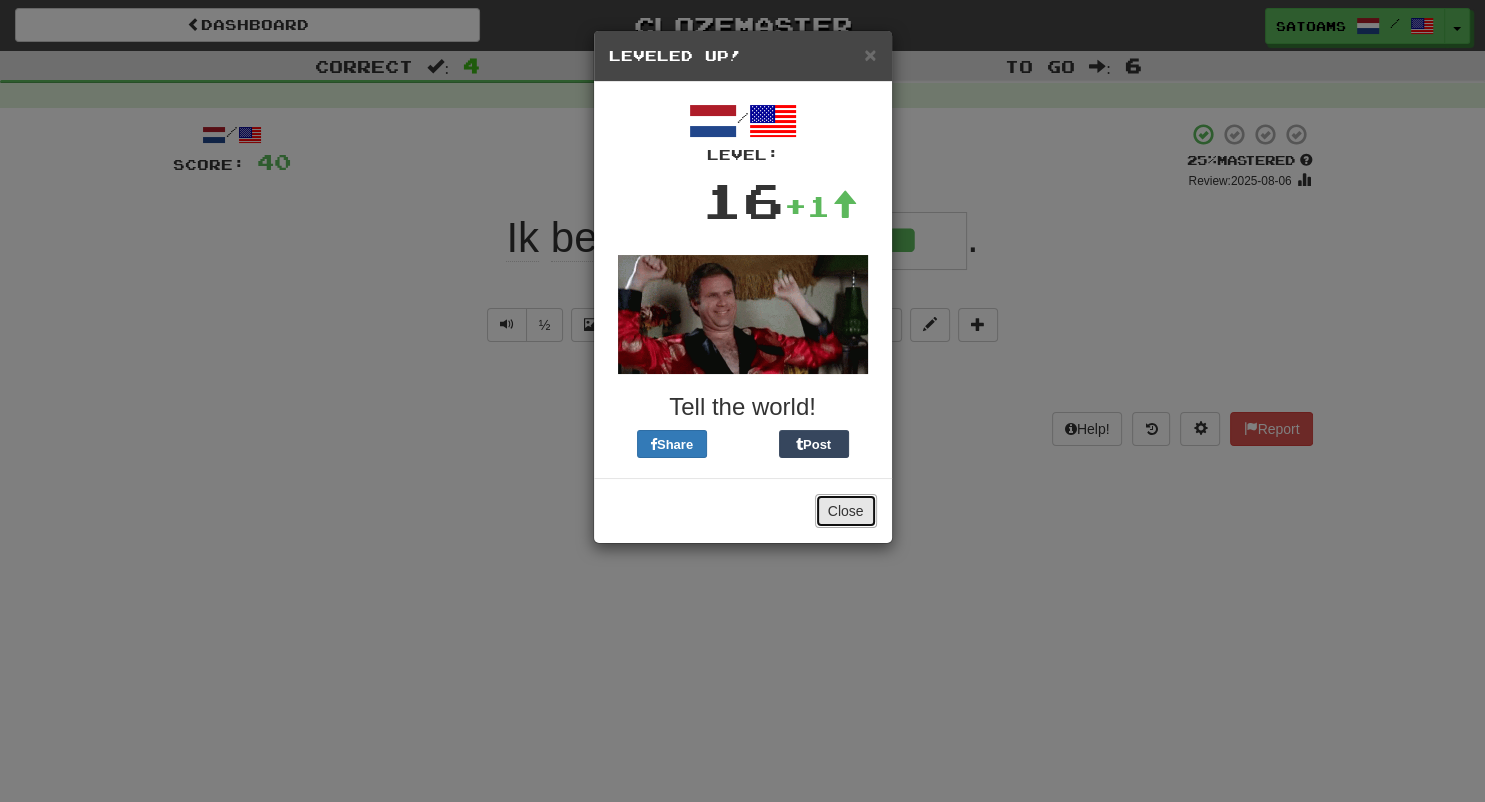 click on "Close" at bounding box center [846, 511] 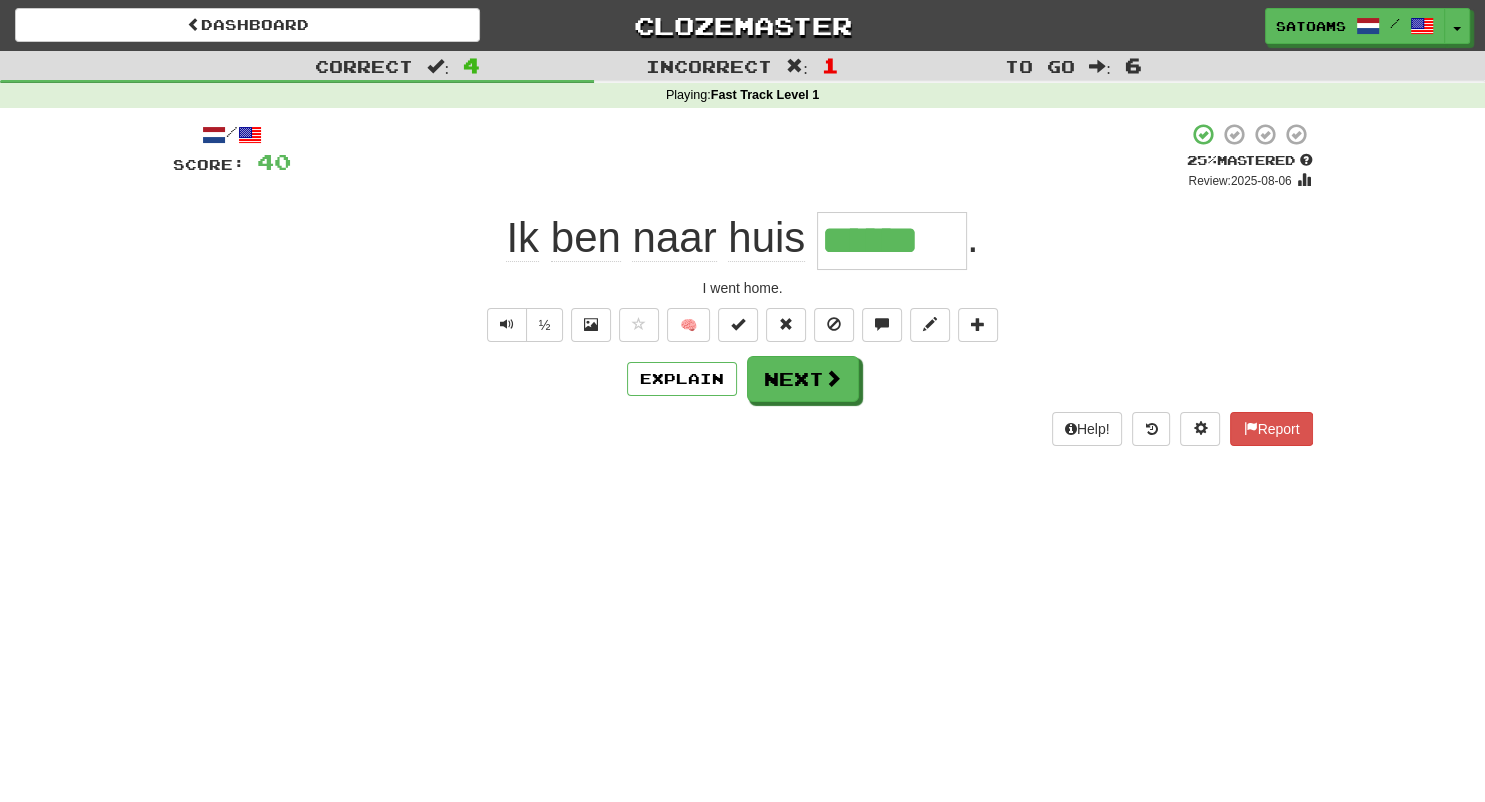 click on "Dashboard
Clozemaster
Satoams
/
Toggle Dropdown
Dashboard
Leaderboard
Activity Feed
Notifications
Profile
Discussions
Nederlands
/
English
Streak:
1
Review:
15
Points Today: 136
Languages
Account
Logout
Satoams
/
Toggle Dropdown
Dashboard
Leaderboard
Activity Feed
Notifications
Profile
Discussions
Nederlands
/
English
Streak:
1
Review:
15
Points Today: 136
Languages
Account
Logout
clozemaster
Correct   :   4 Incorrect   :   1 To go   :   6 Playing :  Fast Track Level 1  /  Score:   40 + 8 25 %  Mastered Review:  2025-08-06 Ik   ben   naar   huis   ****** . I went home. ½ 🧠 Explain Next  Help!  Report" at bounding box center [742, 401] 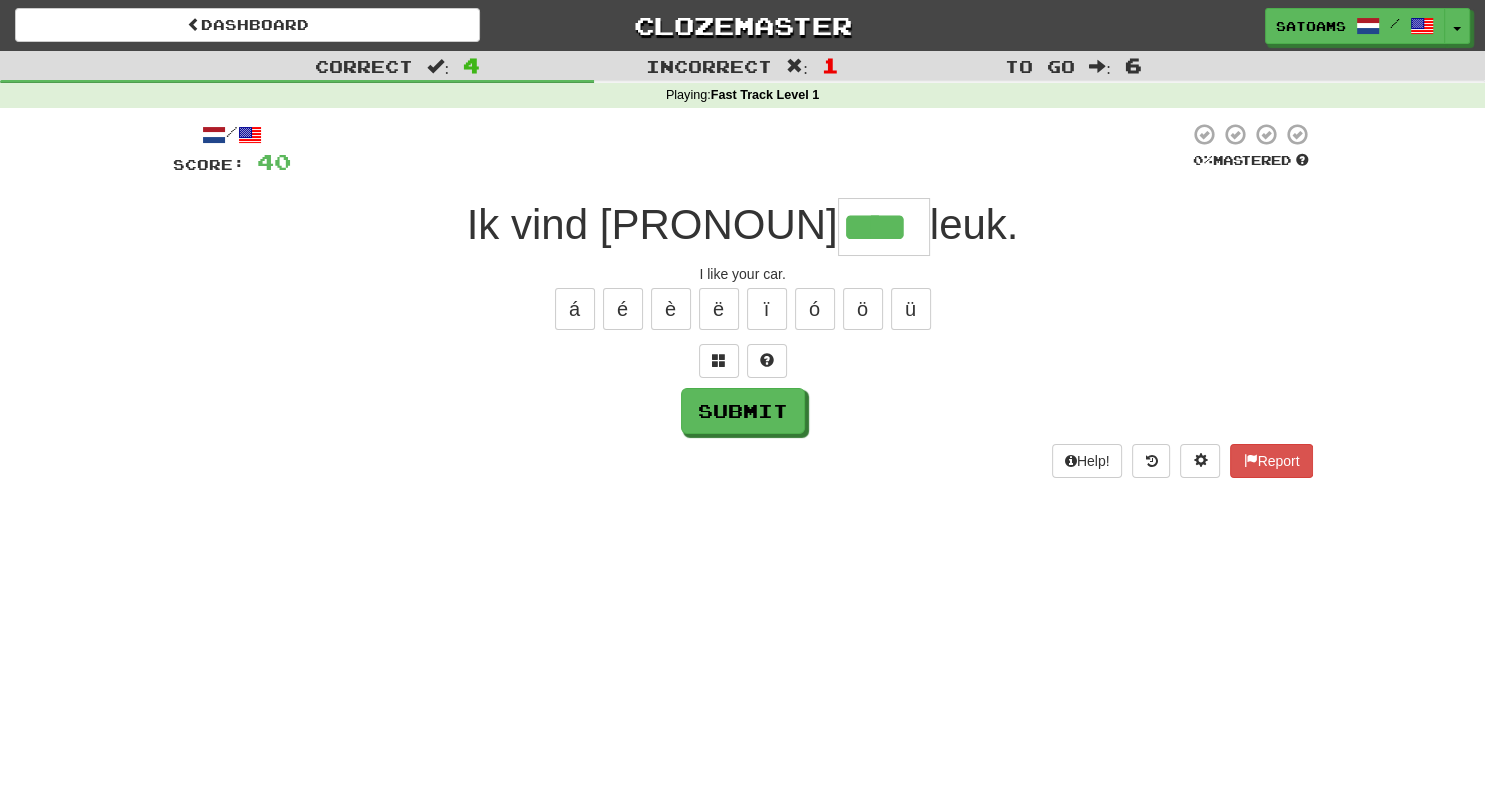 type on "****" 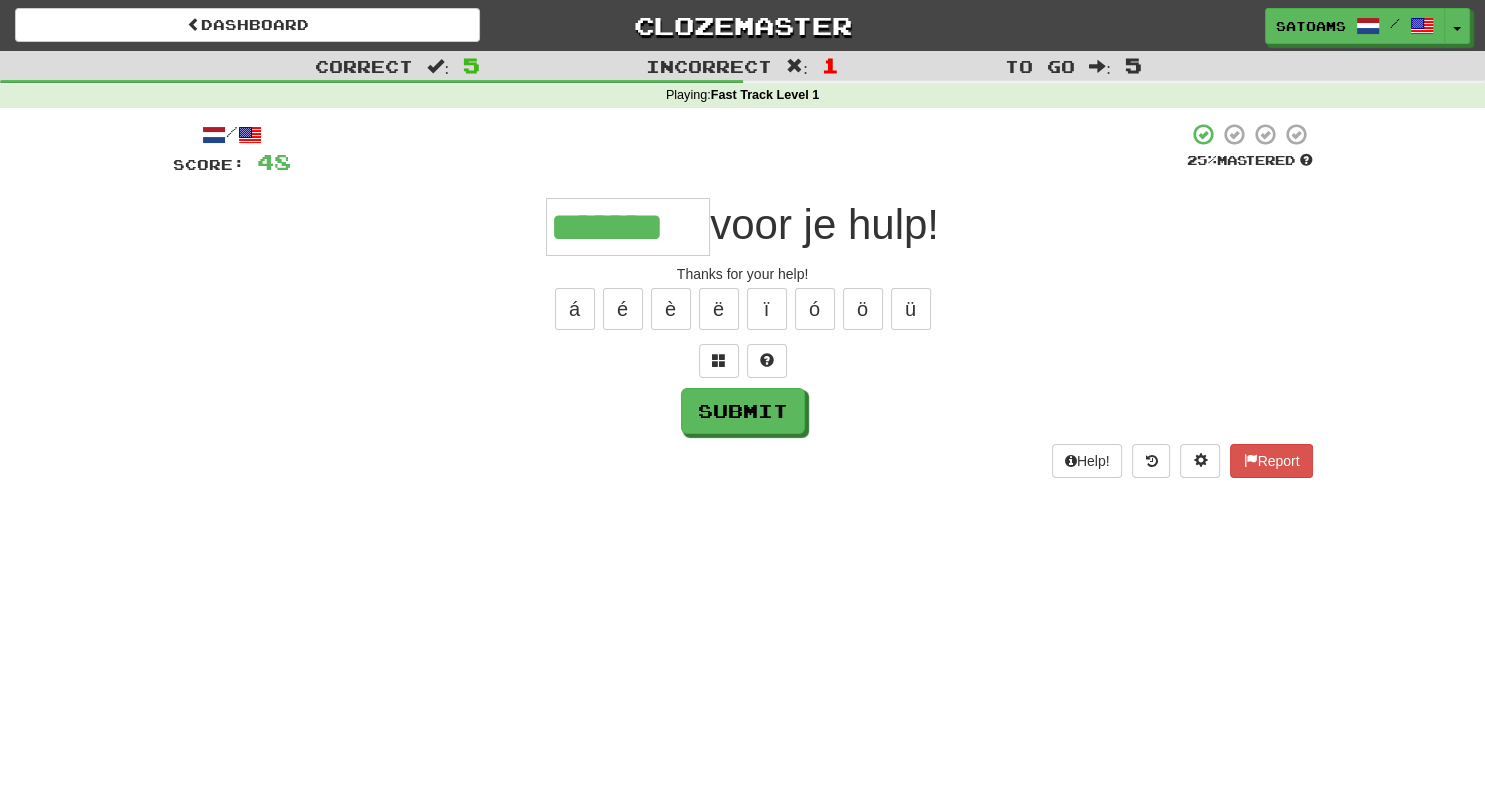 type on "*******" 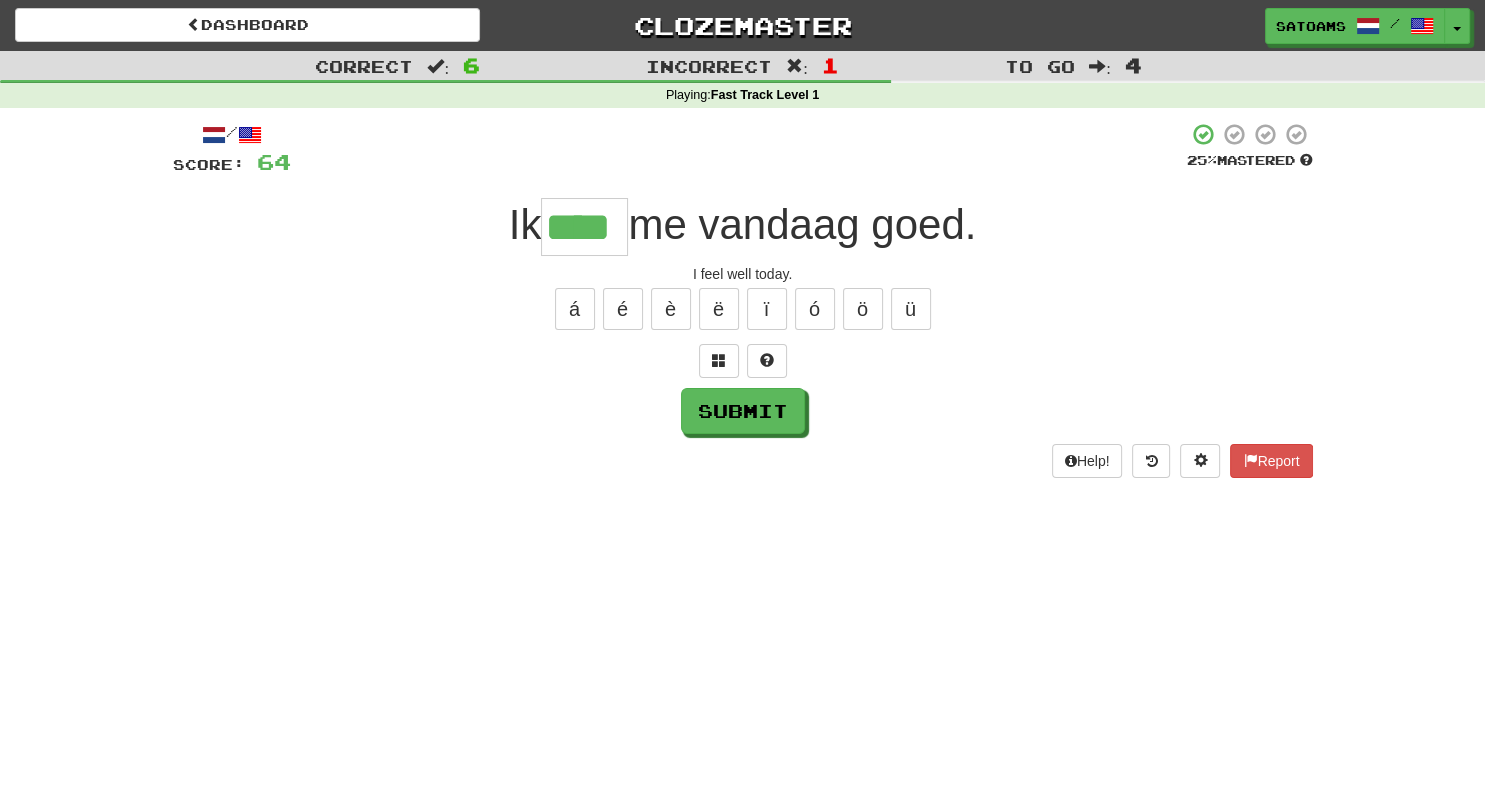 type on "****" 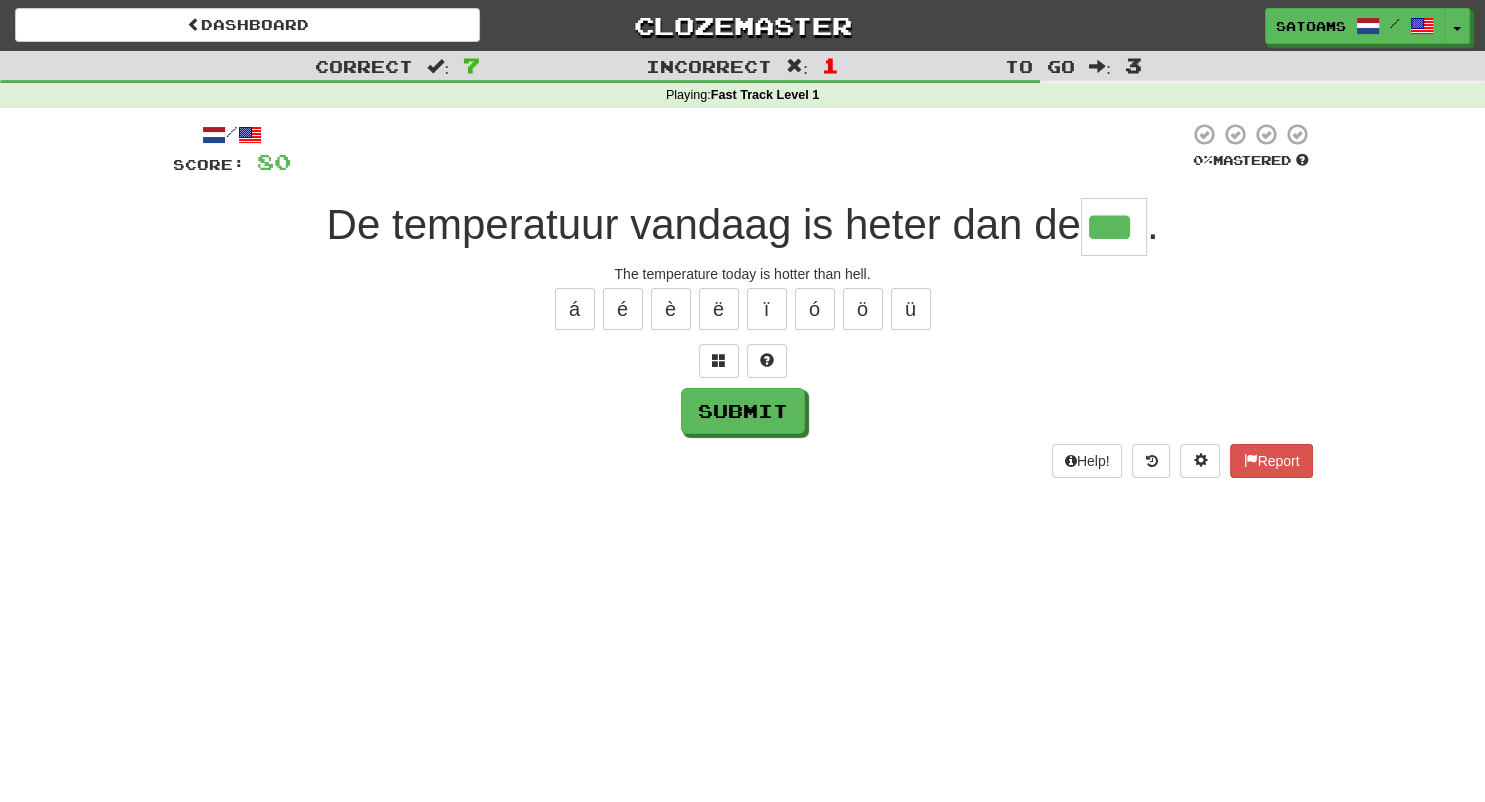 type on "***" 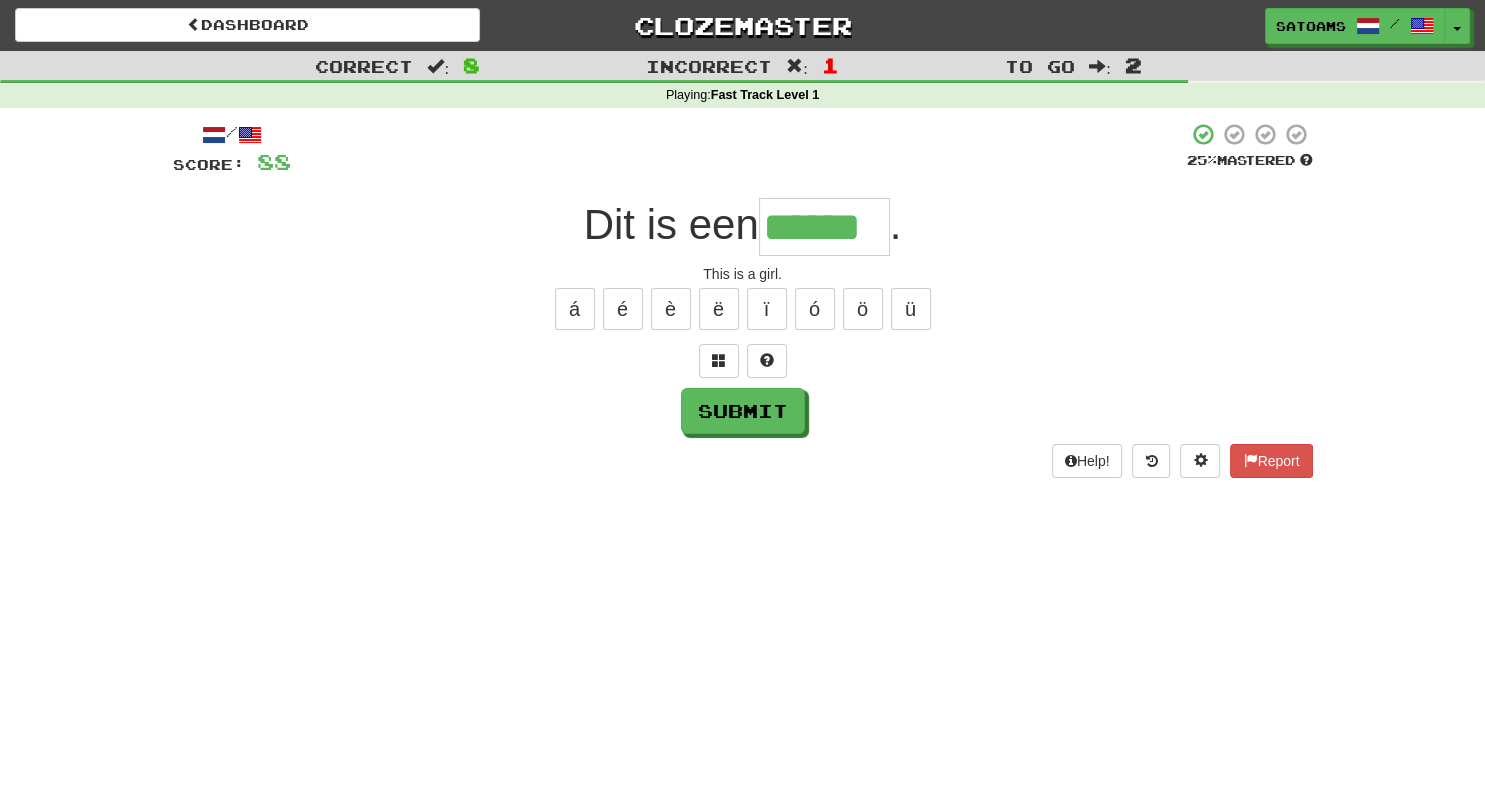 type on "******" 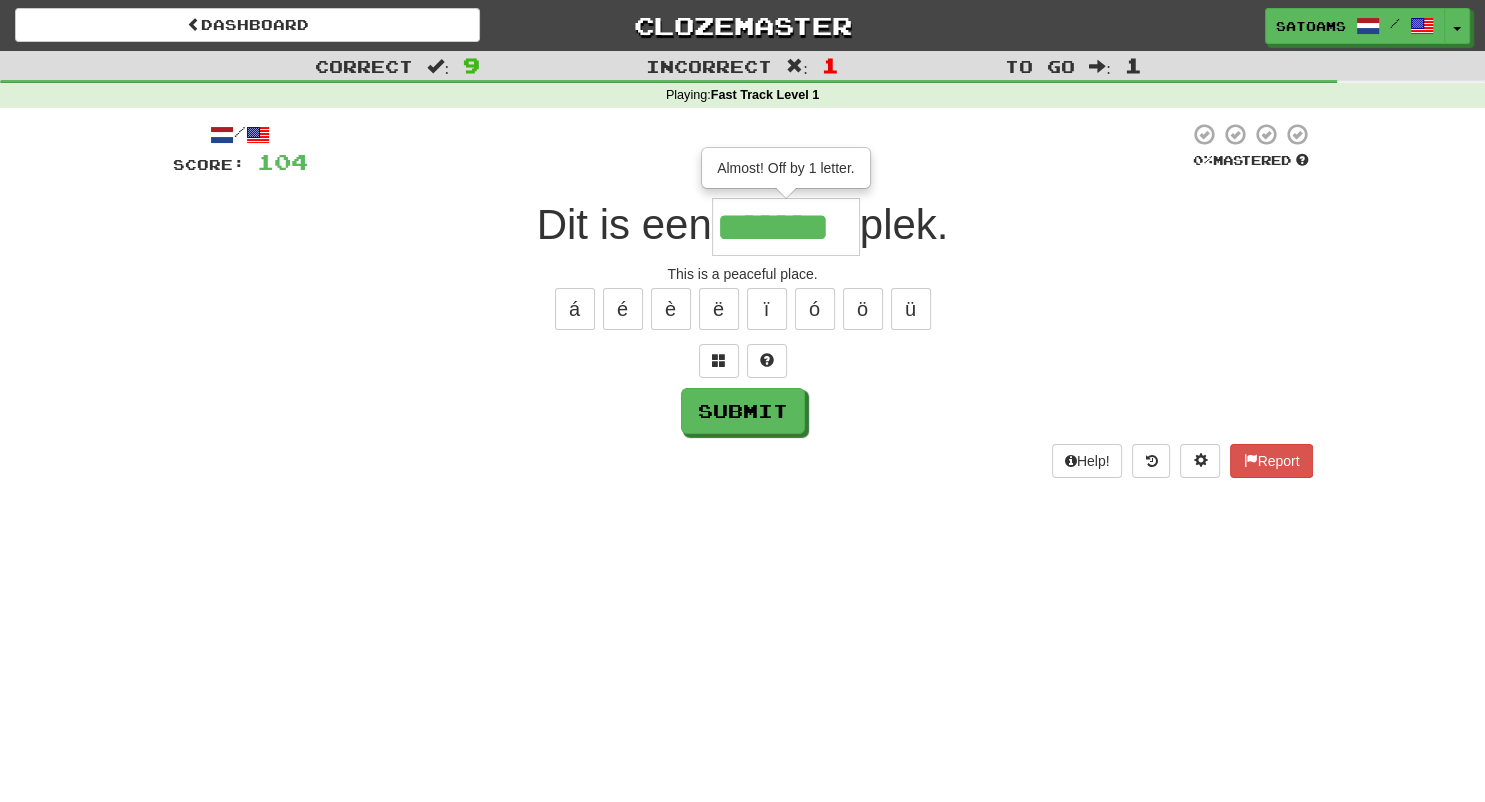 type on "*******" 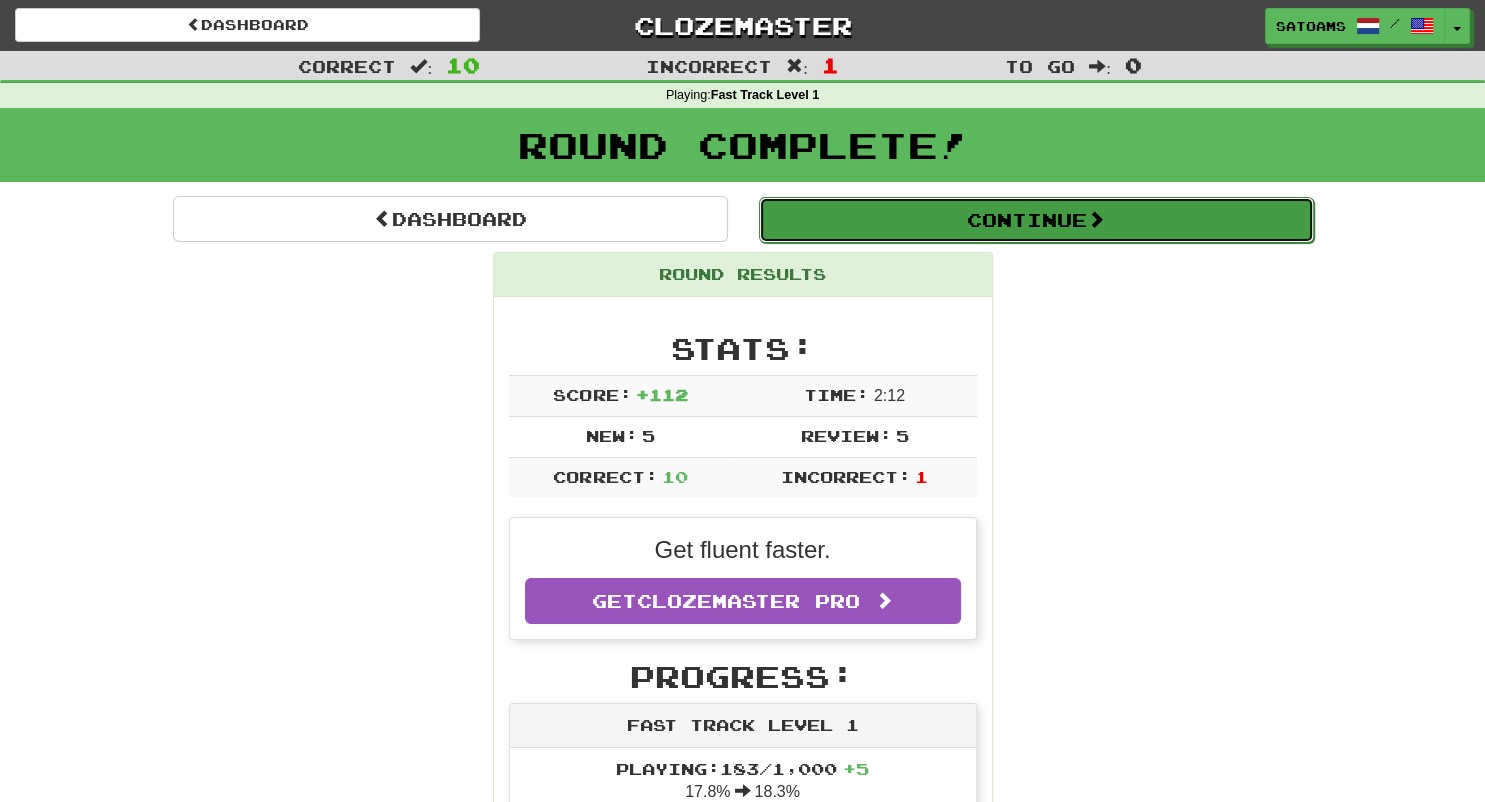 click on "Continue" at bounding box center (1036, 220) 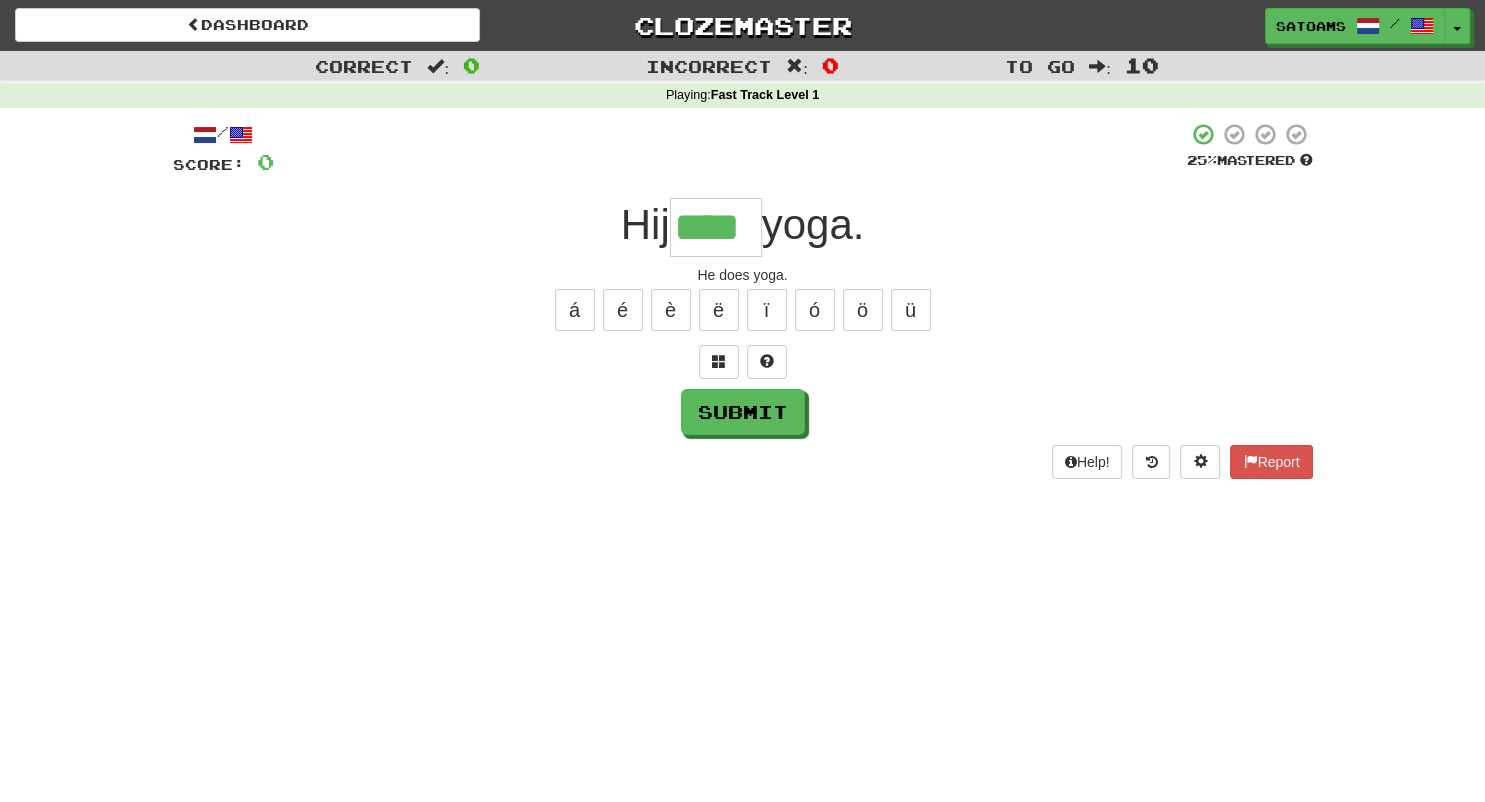 type on "****" 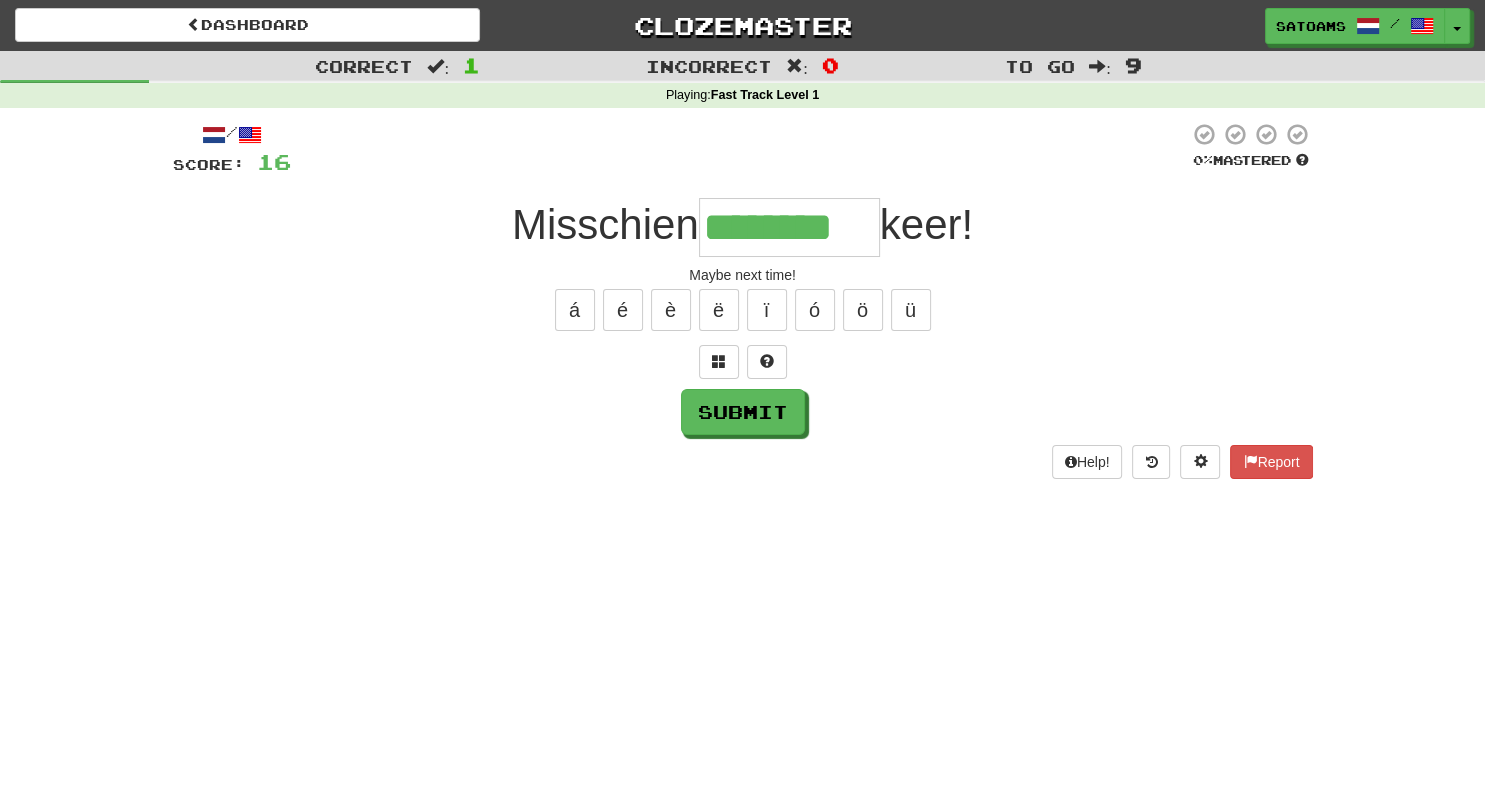 type on "********" 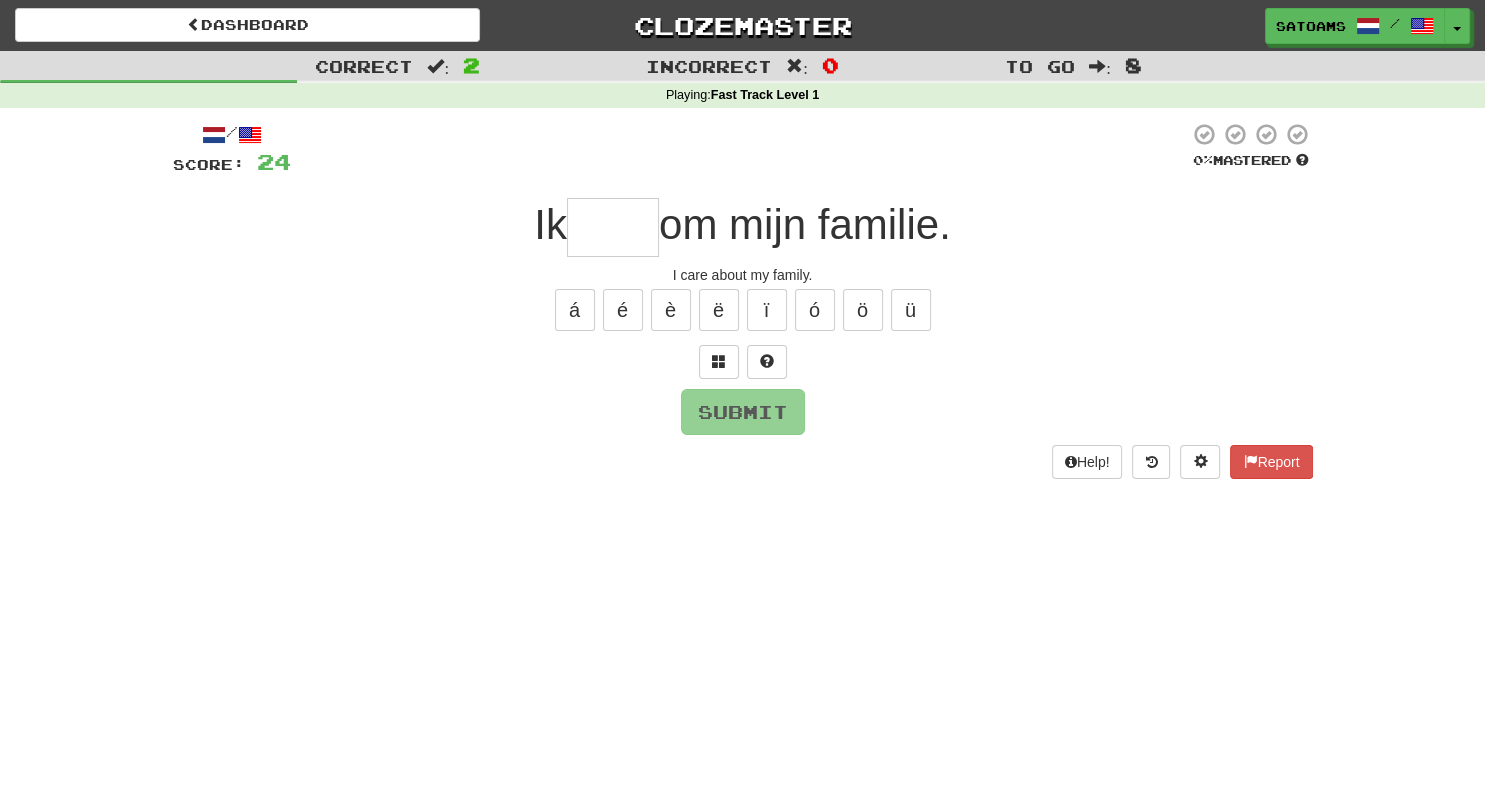 click at bounding box center (613, 227) 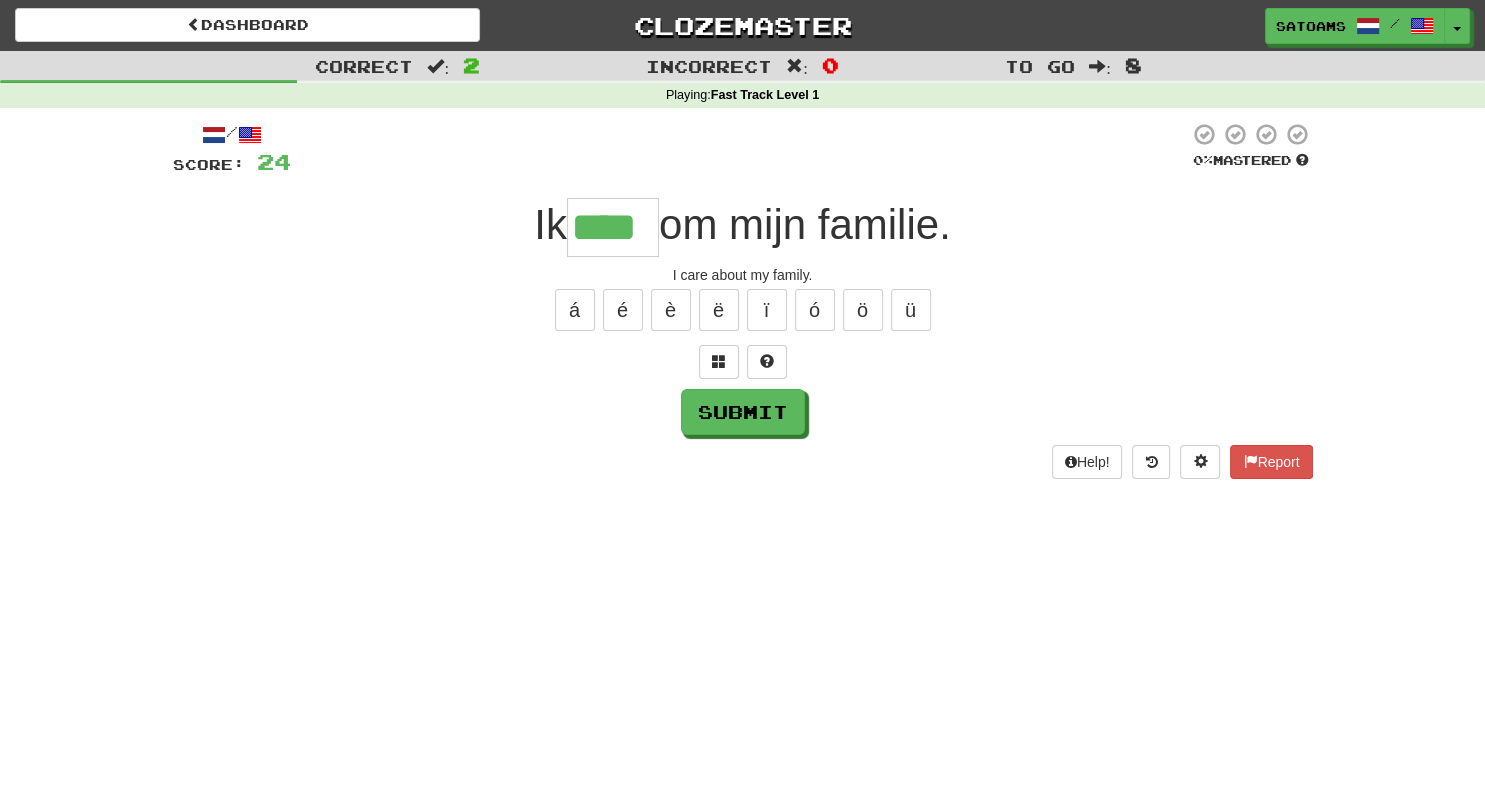 type on "****" 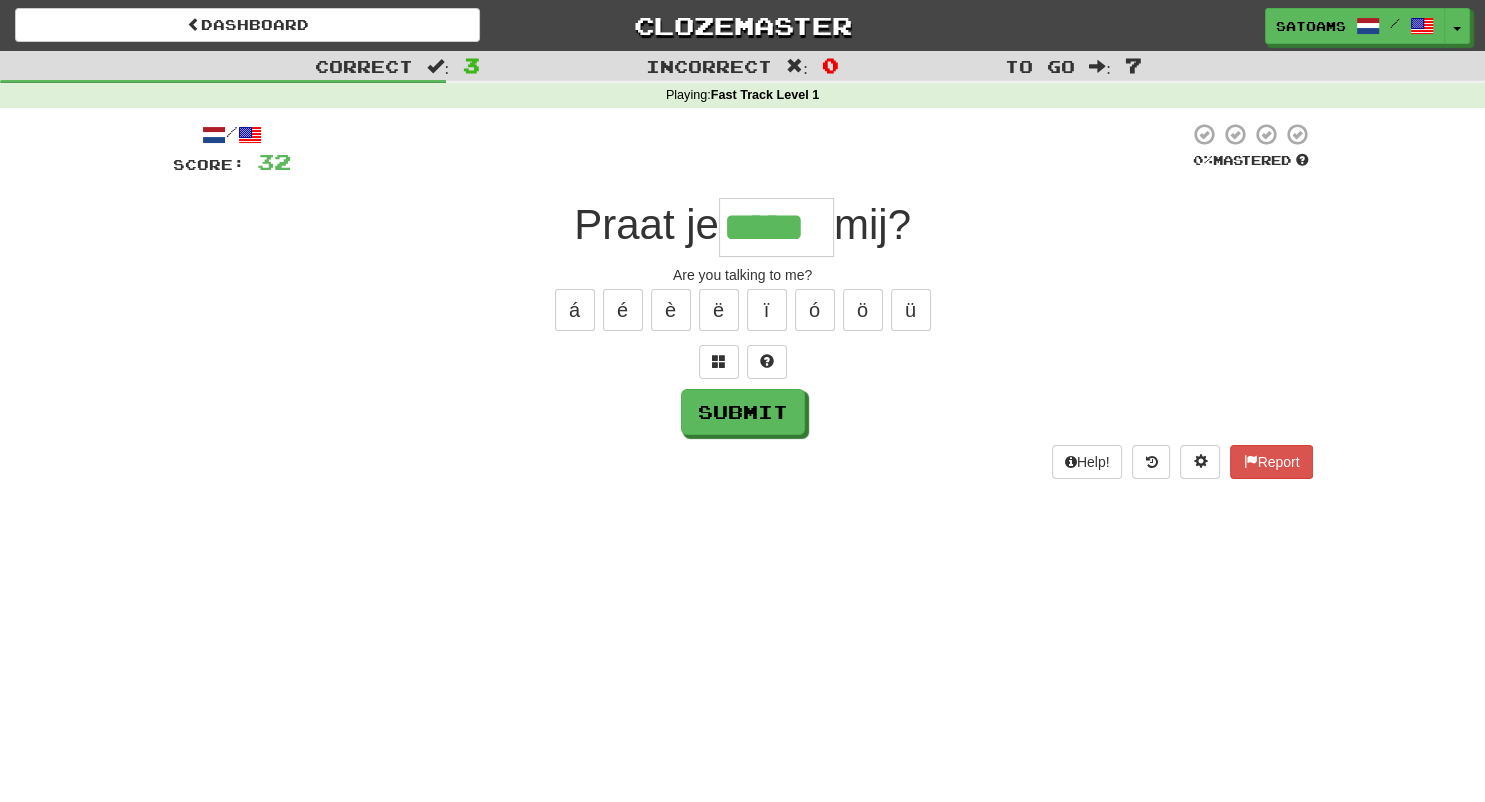 type on "*****" 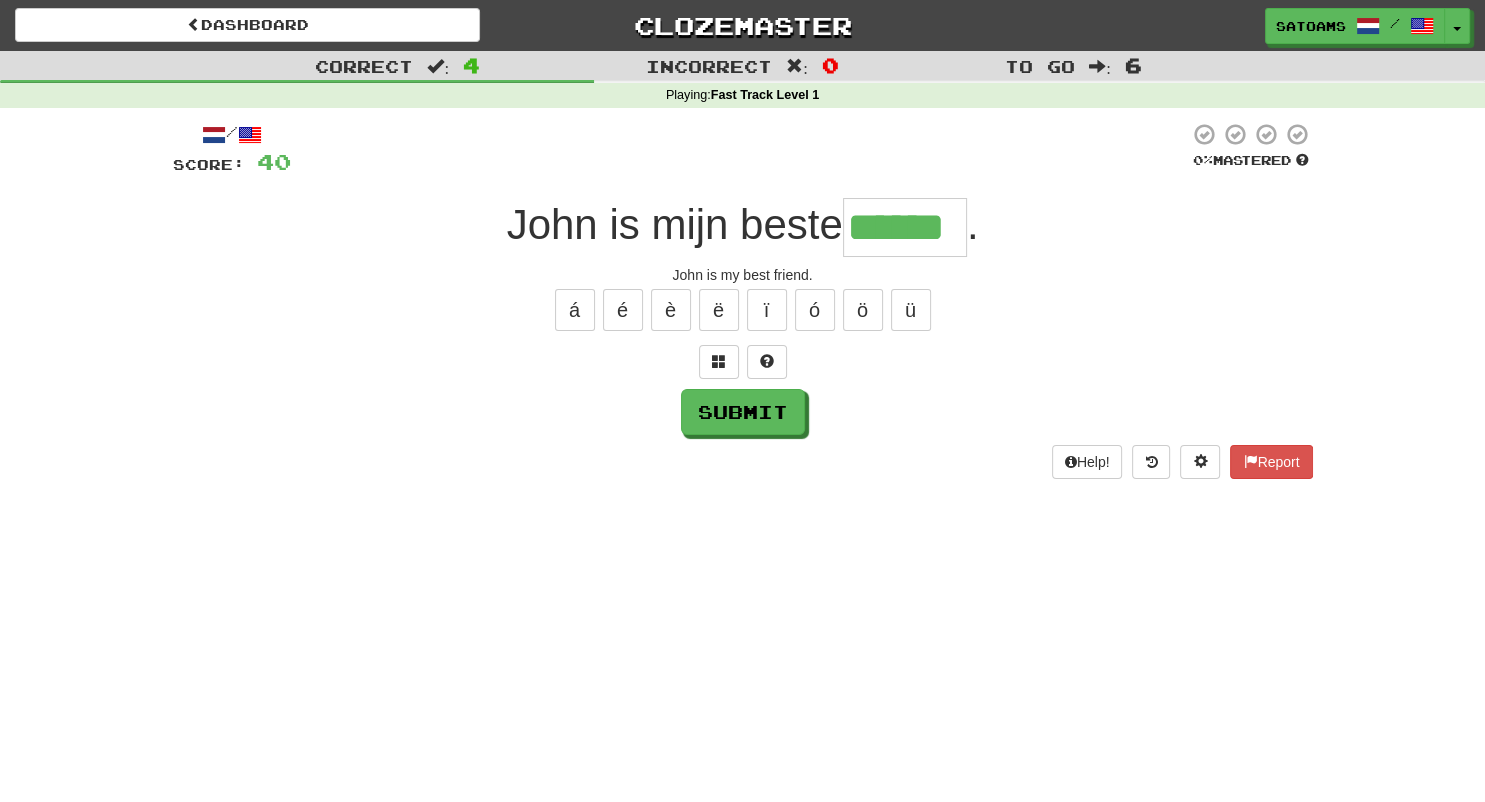 type on "******" 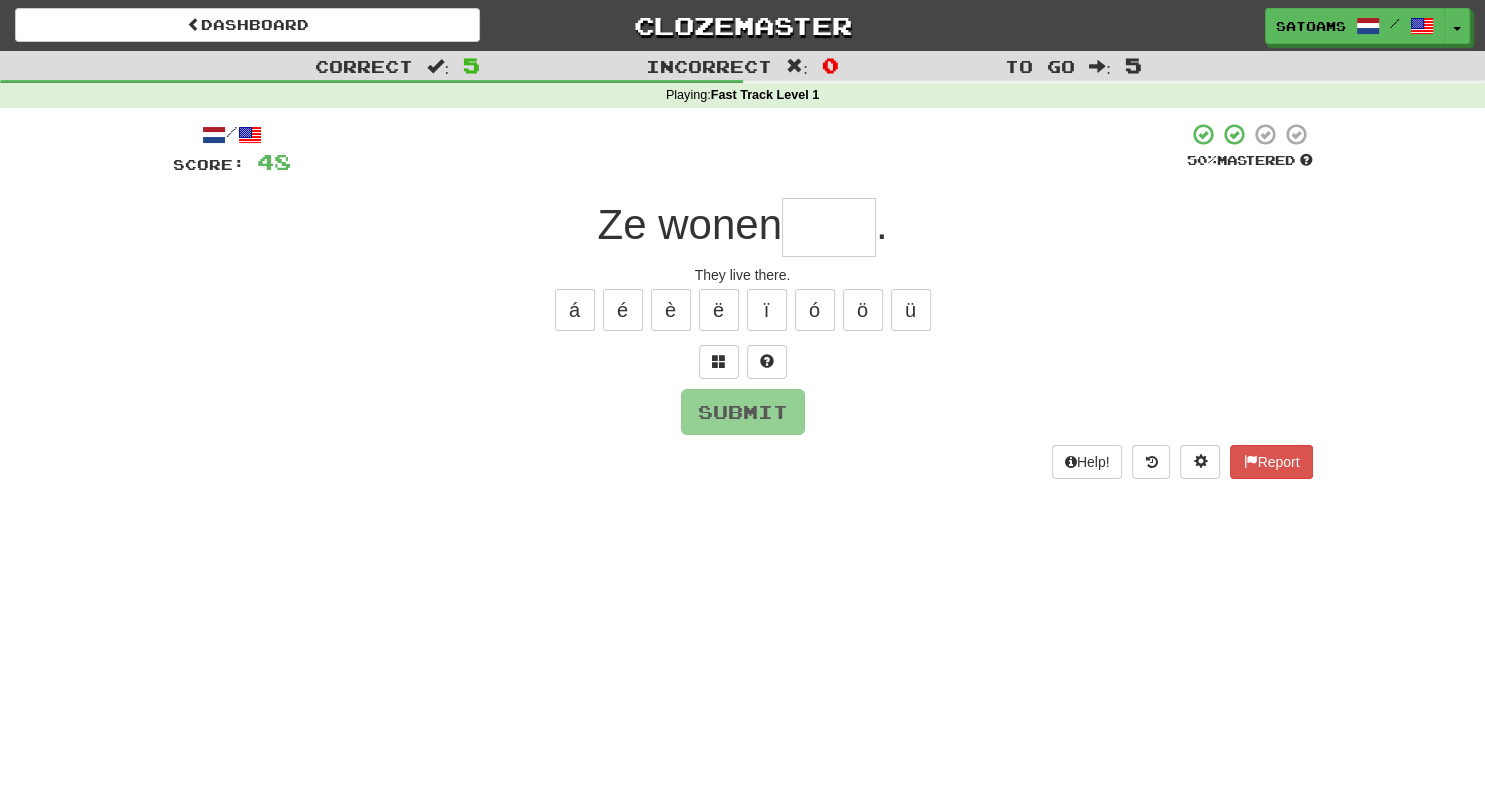 type on "*" 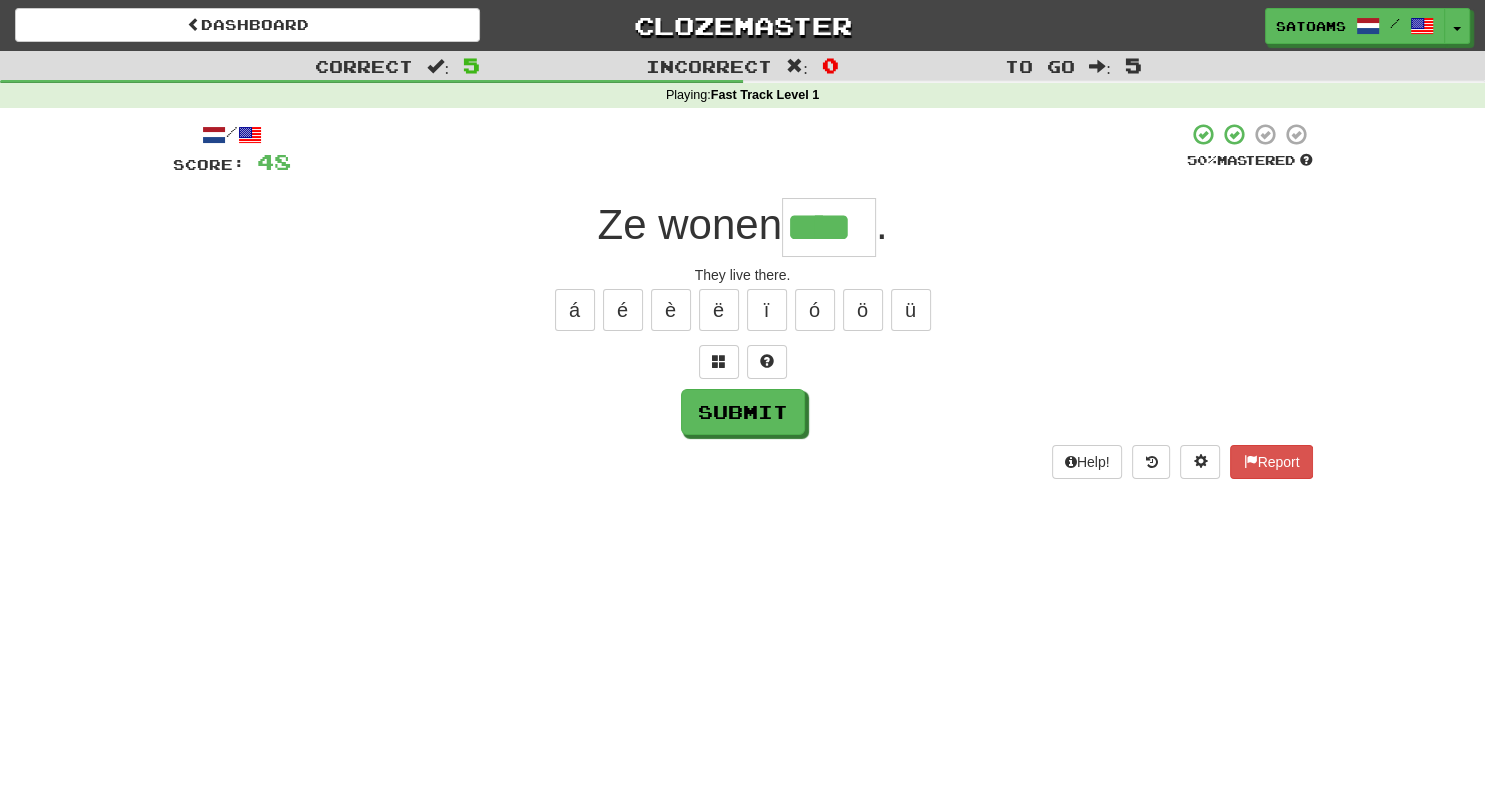 type on "****" 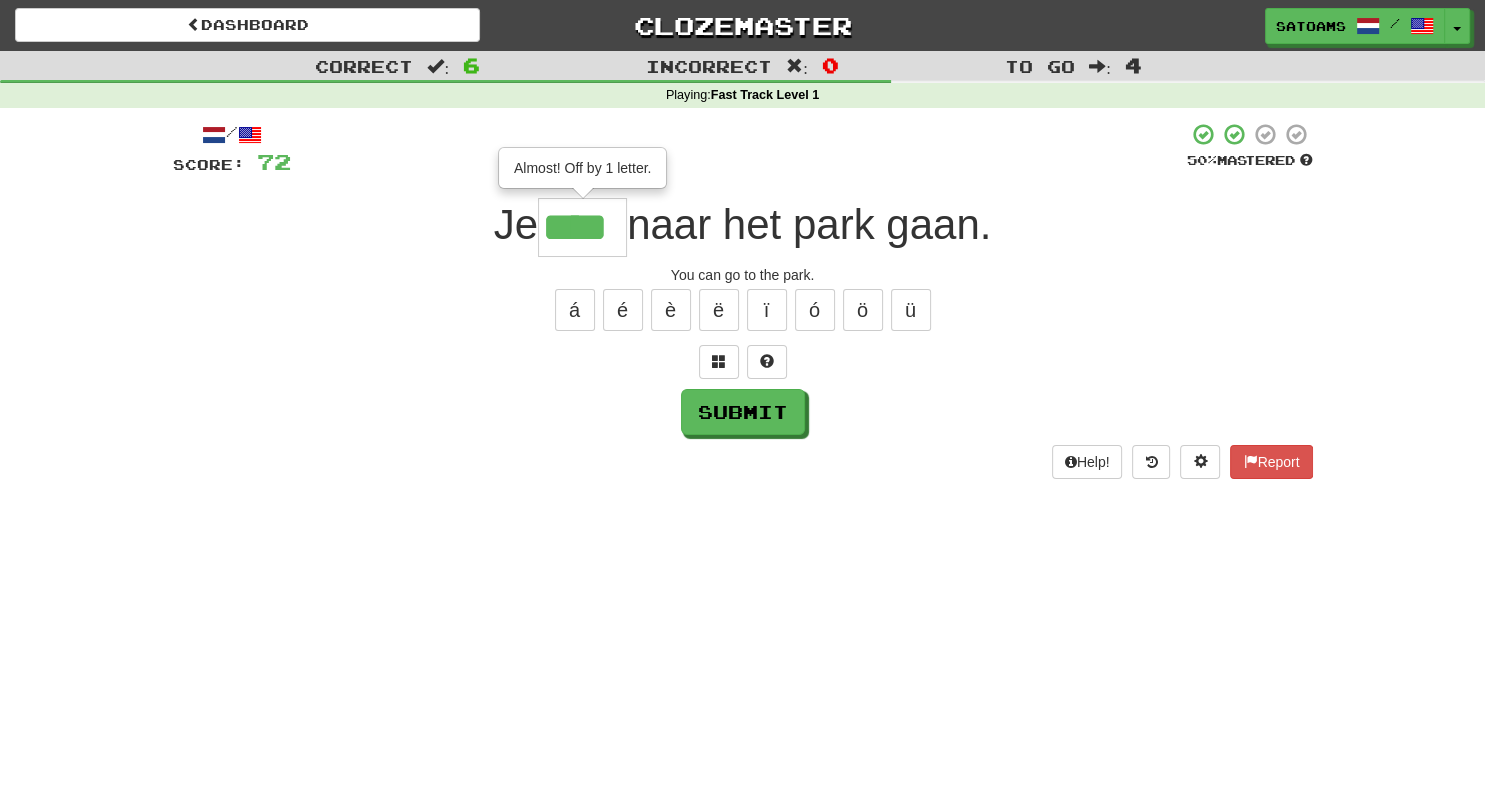 type on "****" 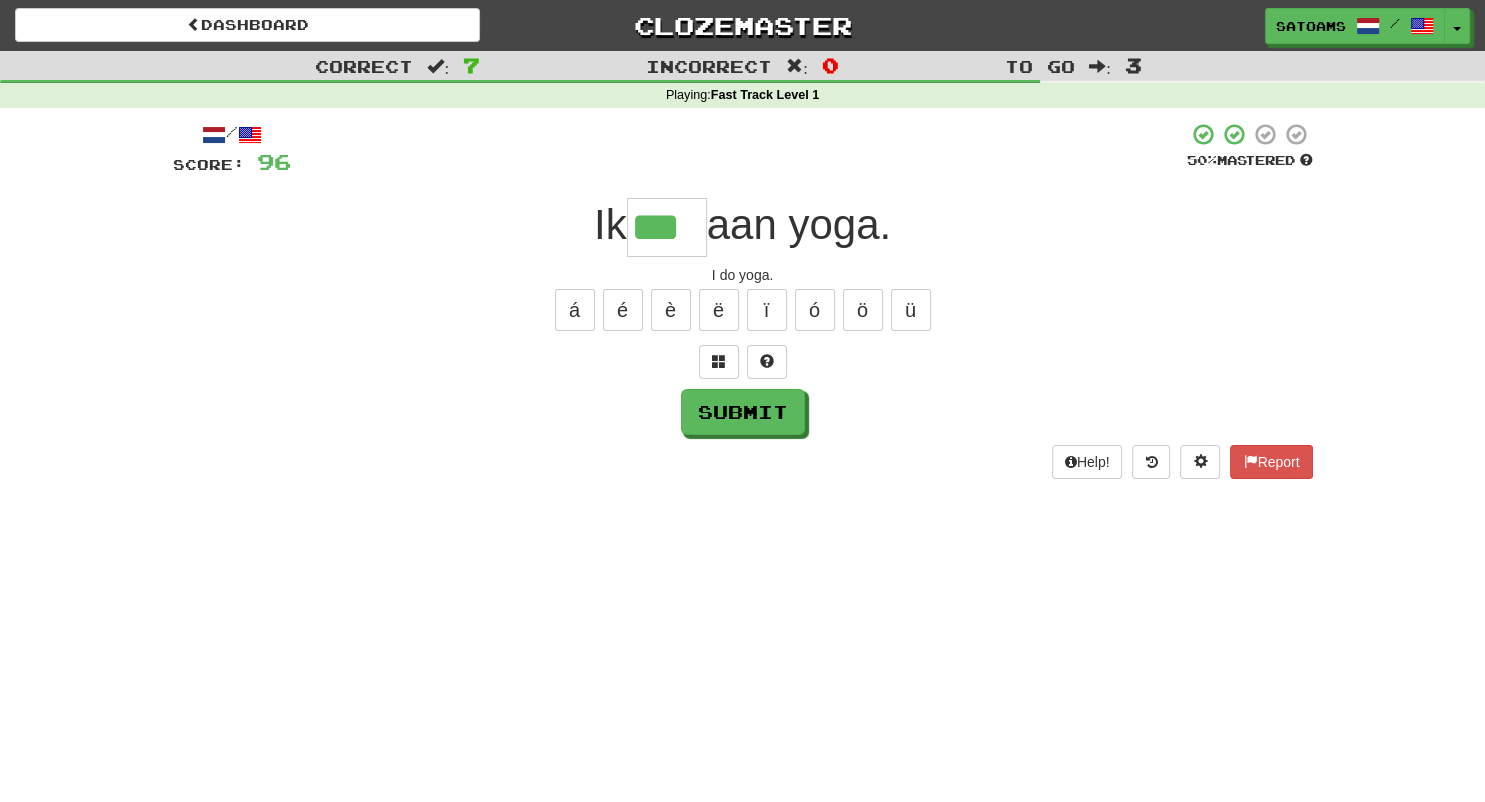 type on "***" 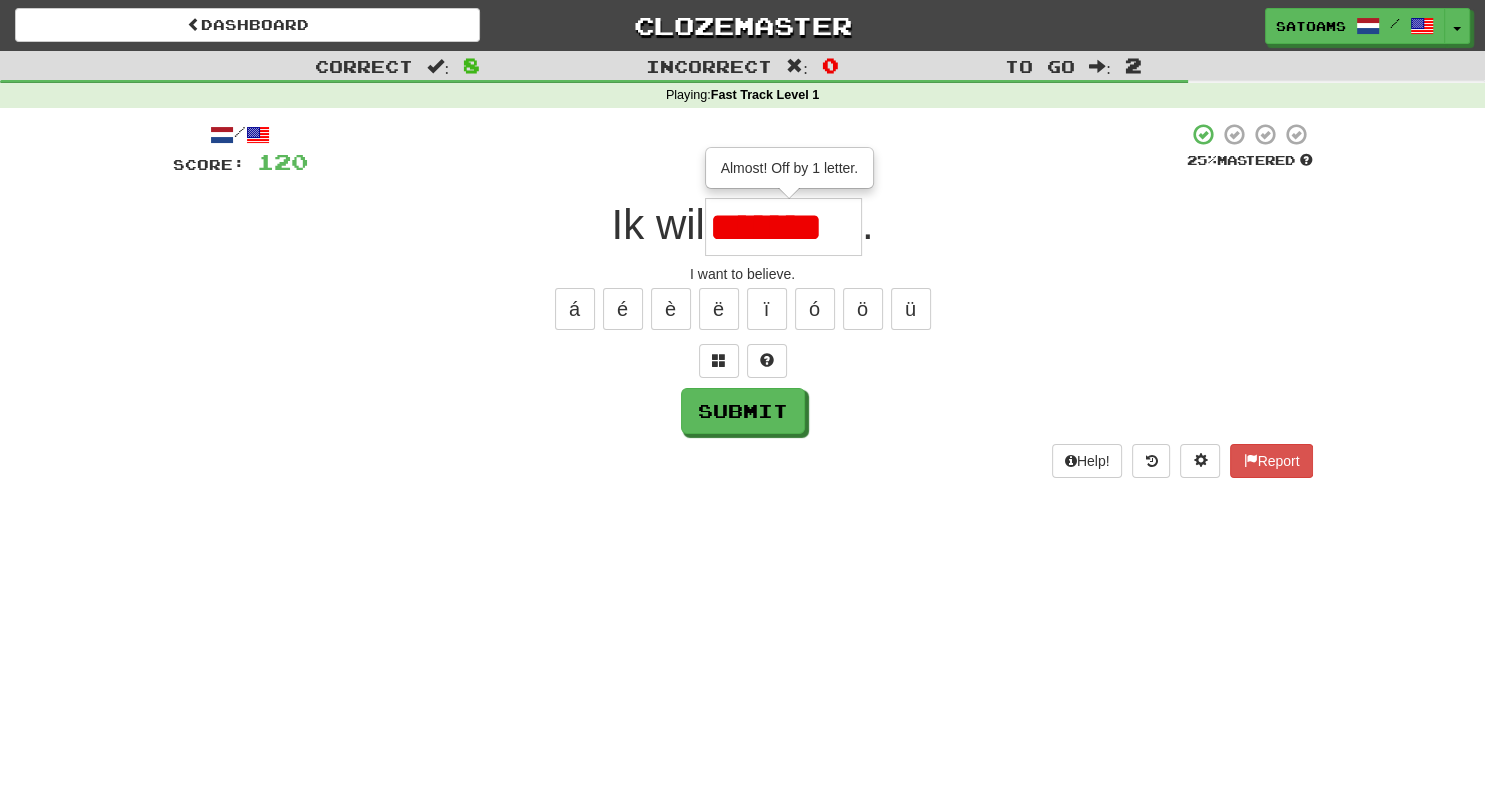 scroll, scrollTop: 0, scrollLeft: 0, axis: both 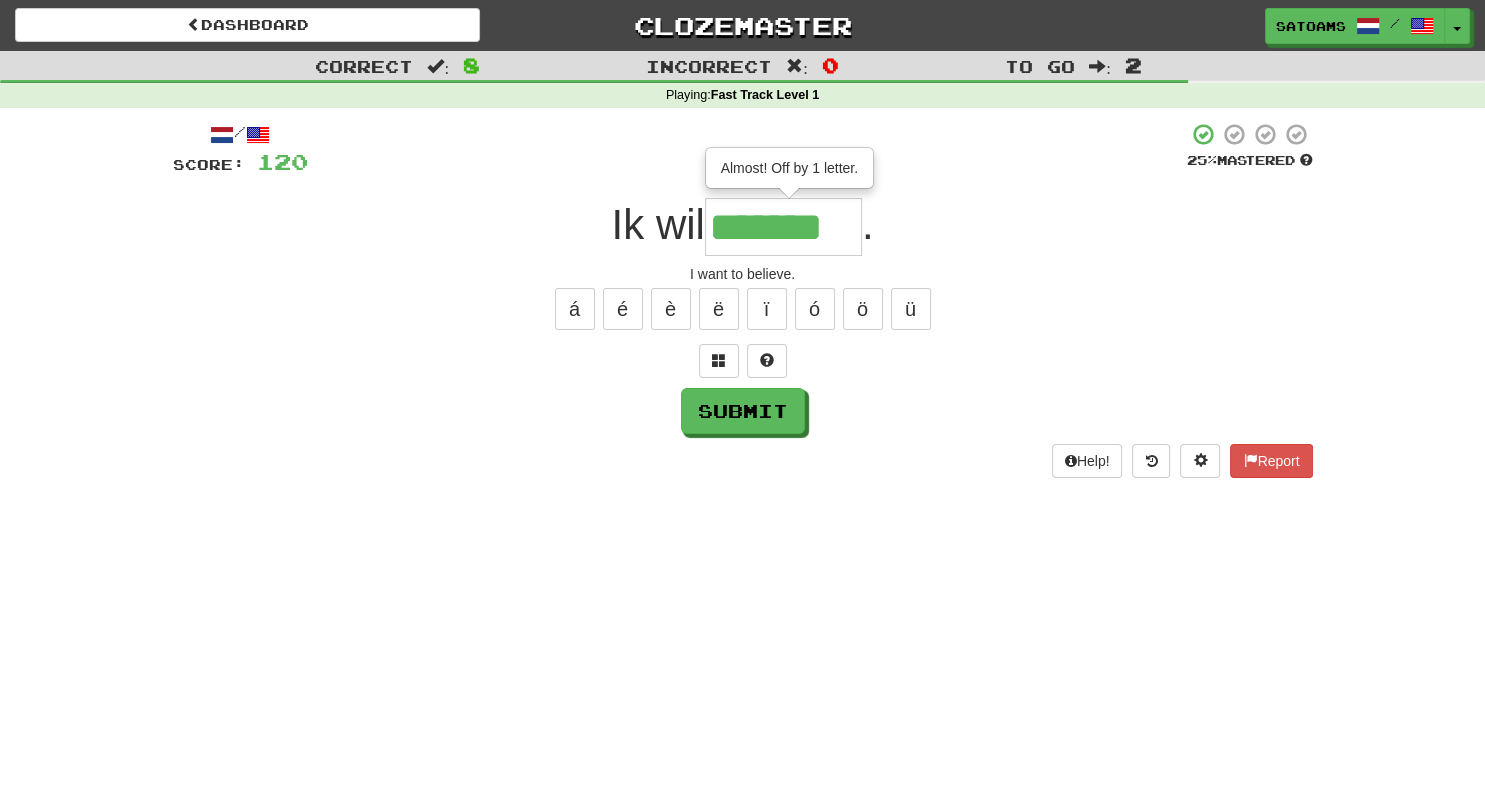 type on "*******" 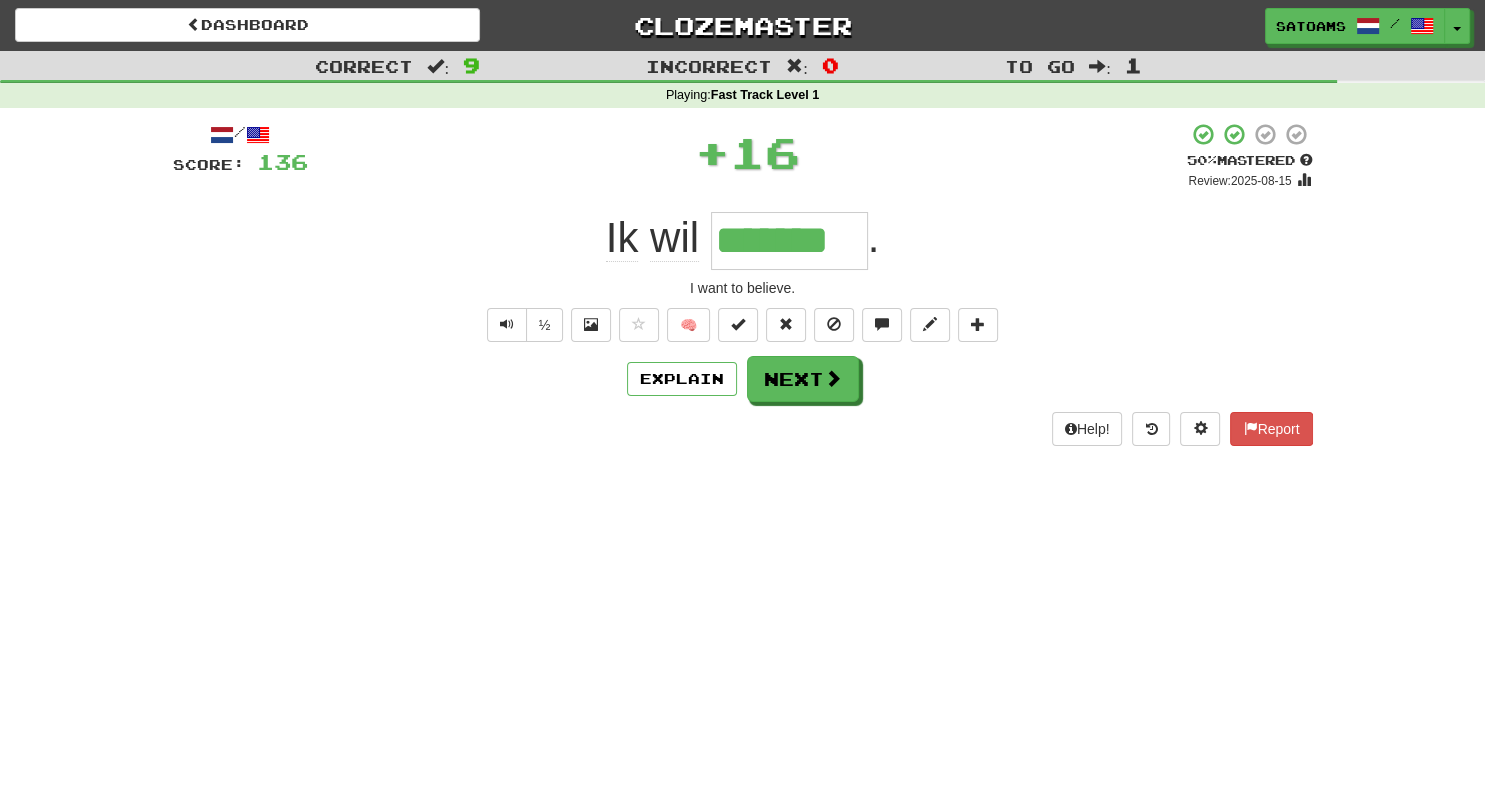 type 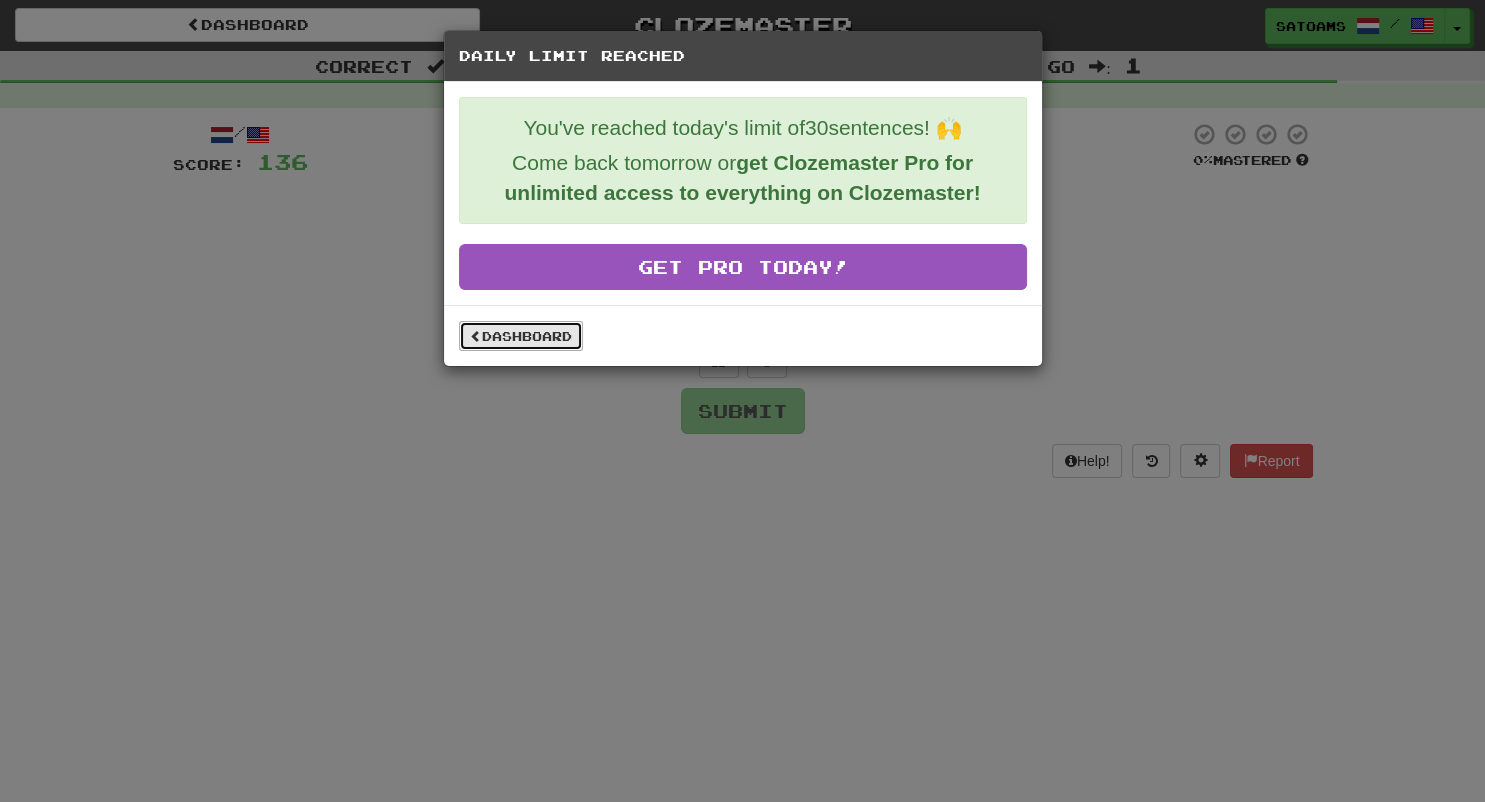 click on "Dashboard" at bounding box center [521, 336] 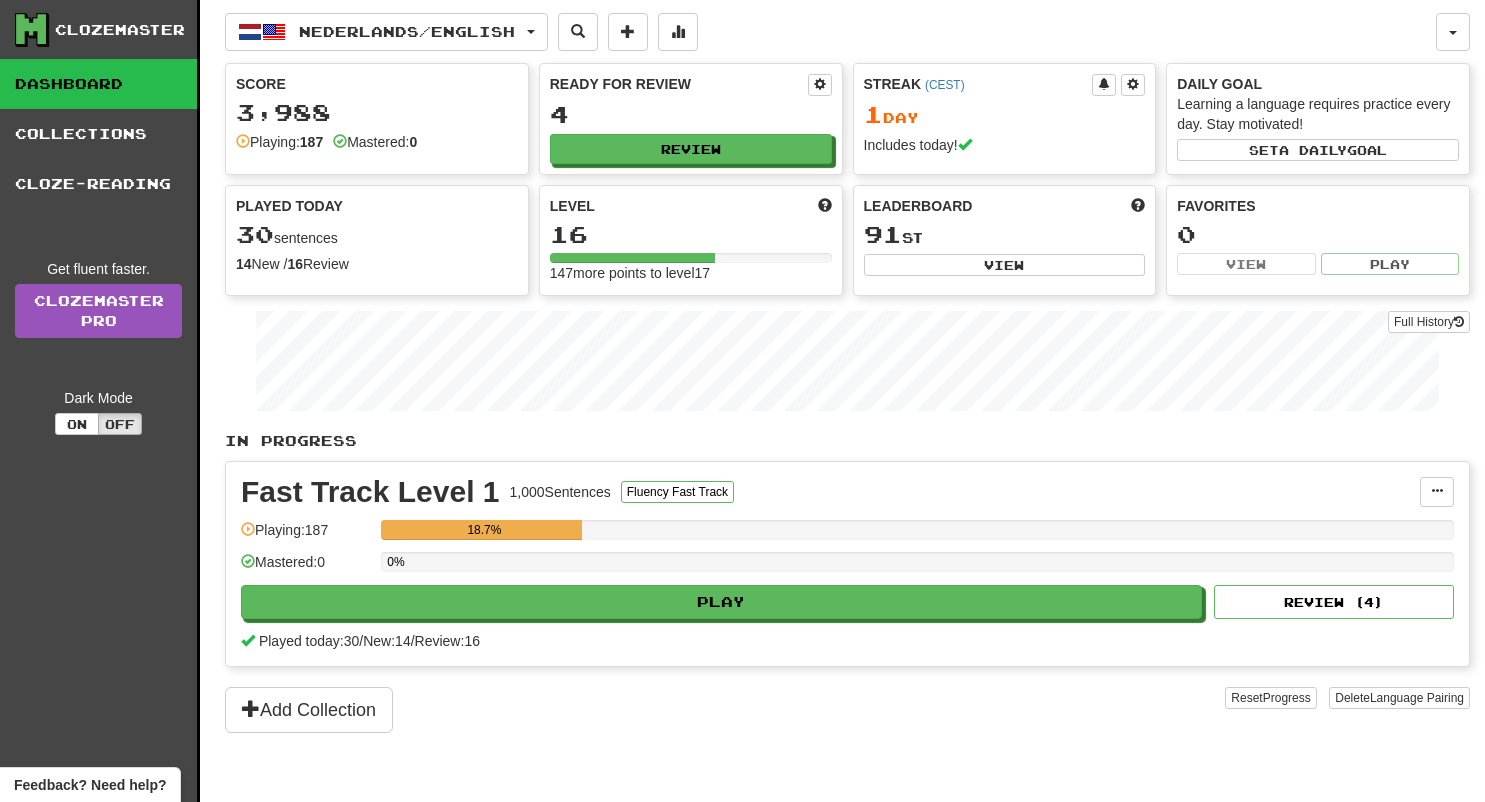 scroll, scrollTop: 0, scrollLeft: 0, axis: both 